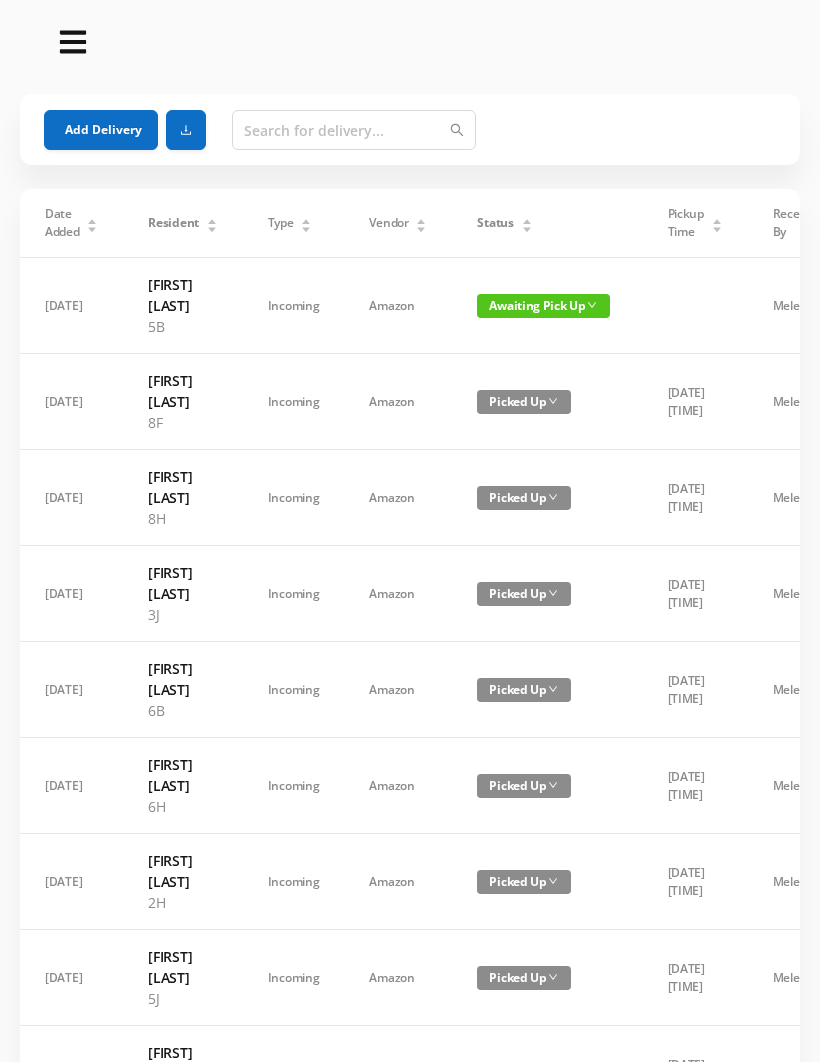 scroll, scrollTop: 0, scrollLeft: 0, axis: both 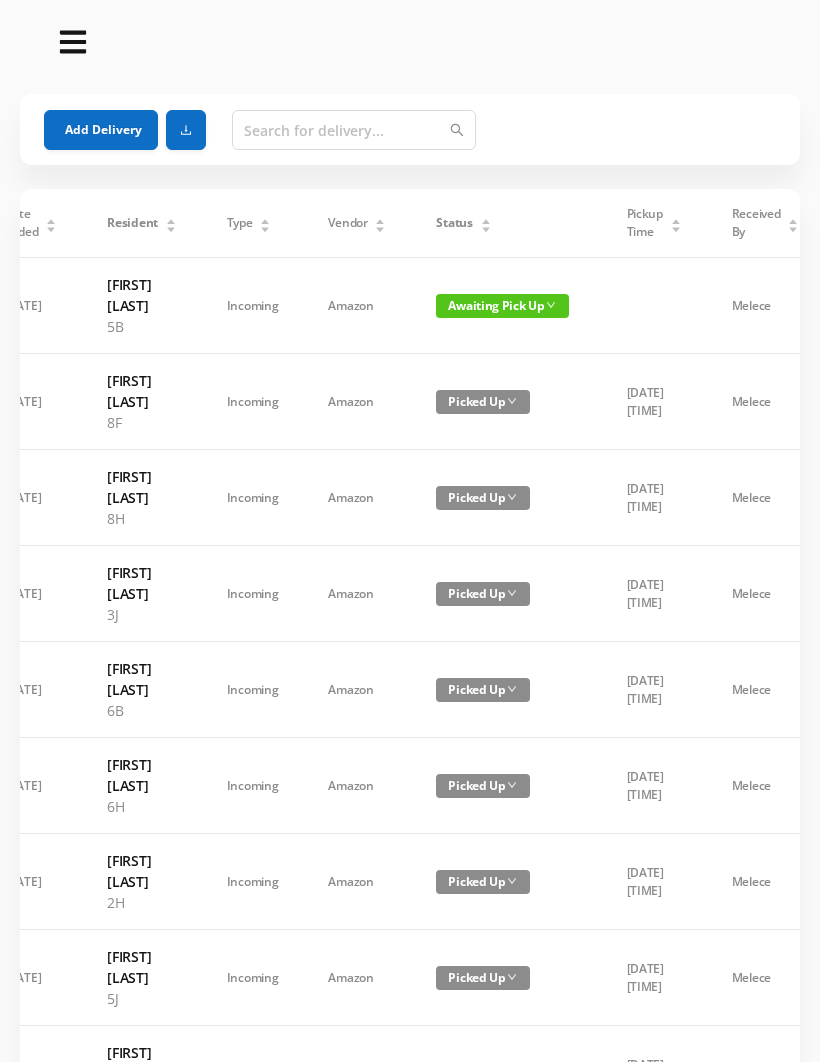 click 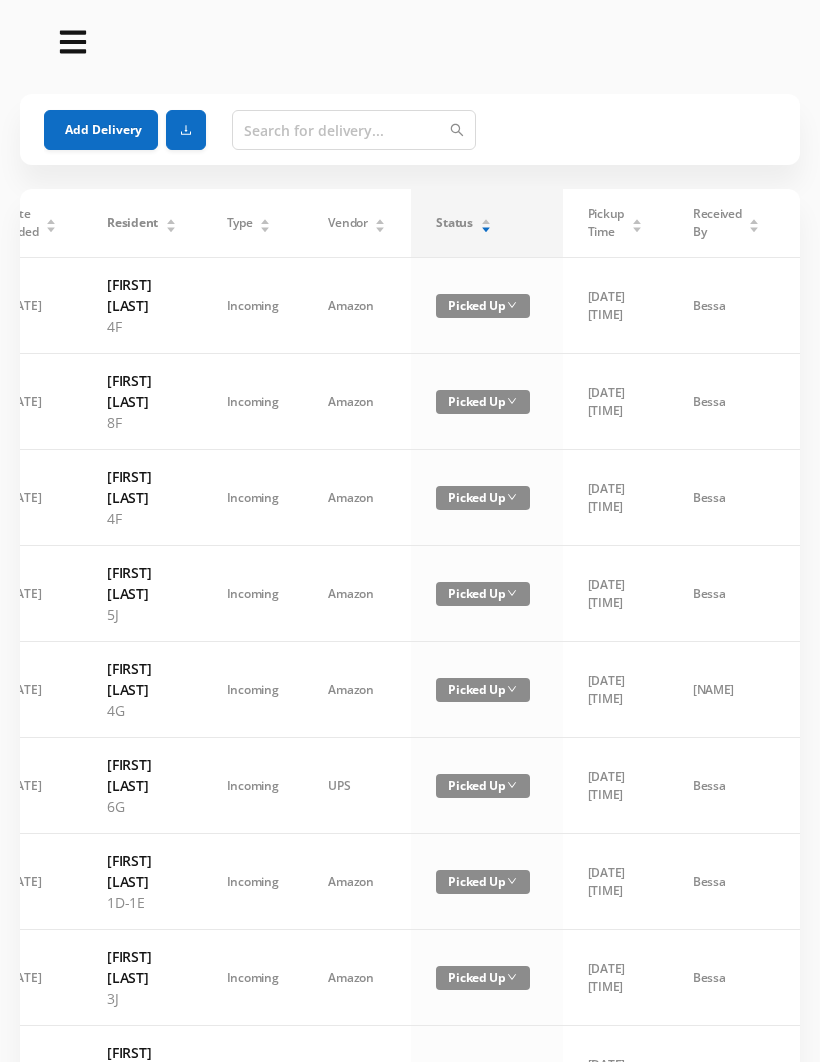 click 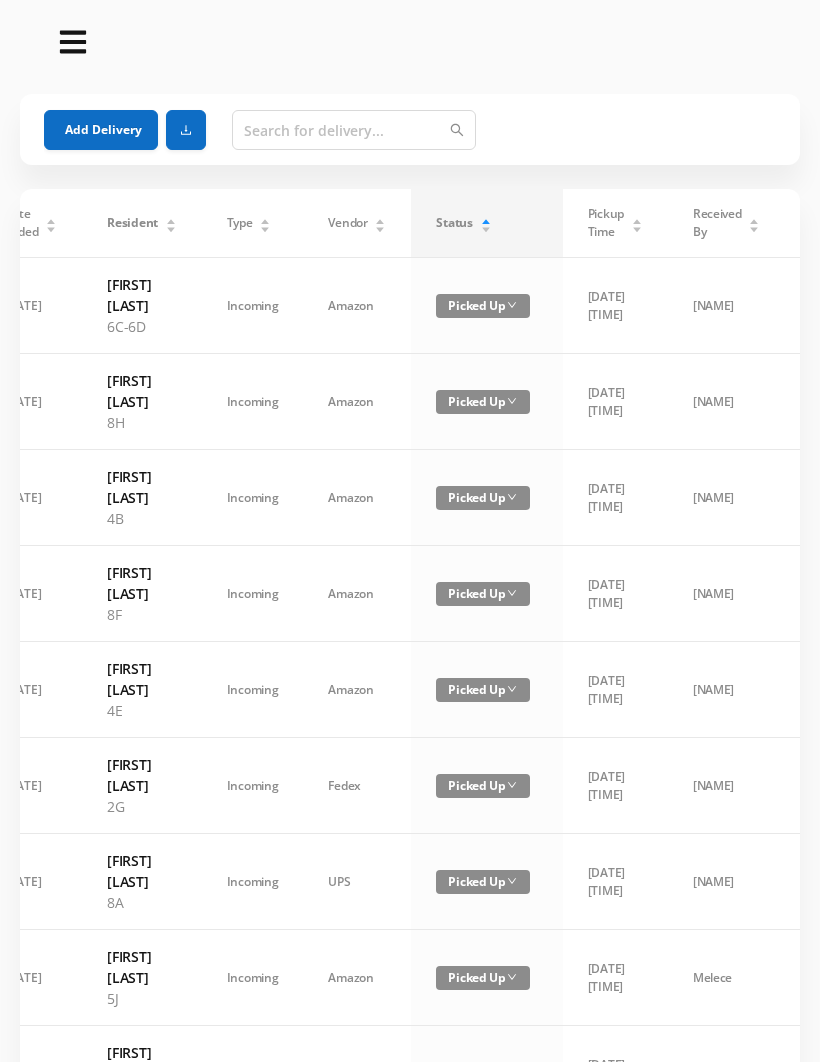 click 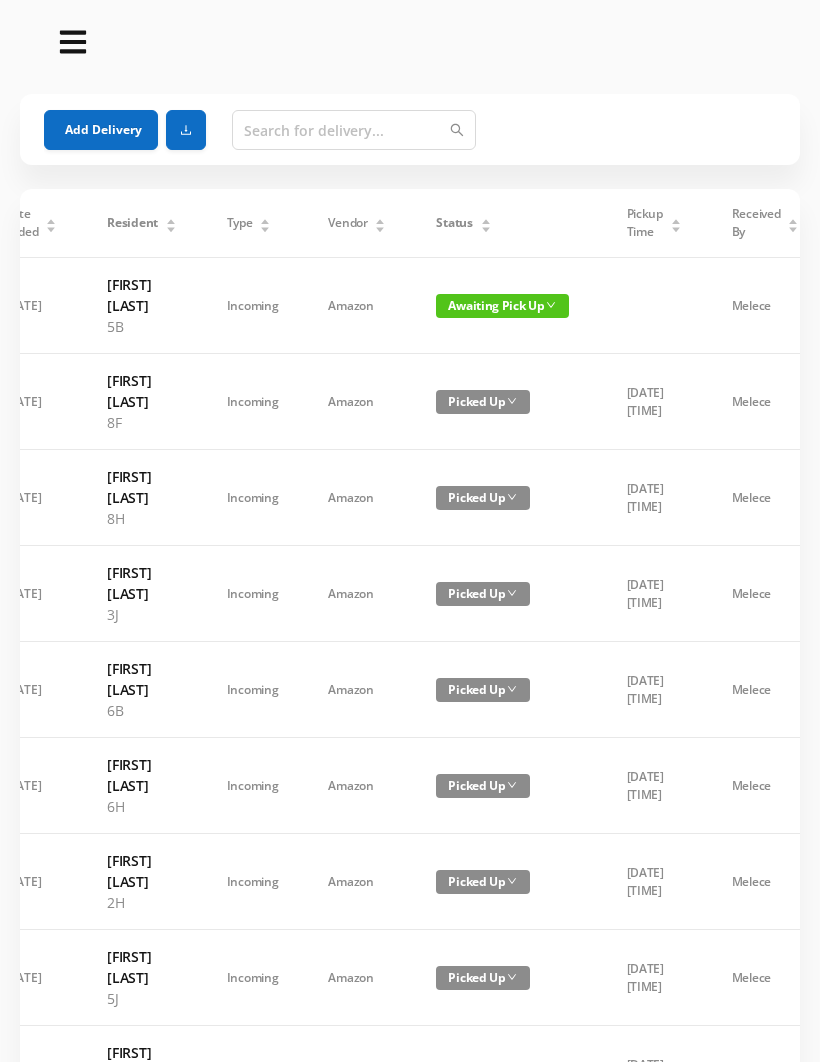 click on "Status" at bounding box center [463, 223] 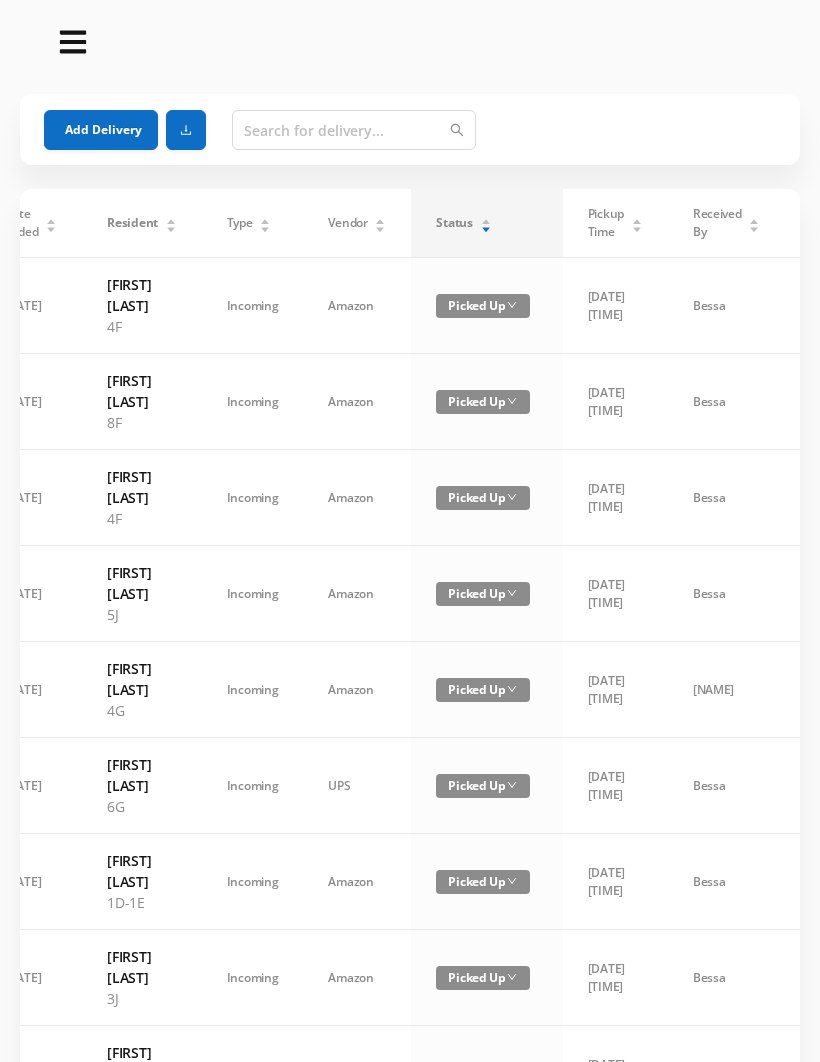 click on "Status" at bounding box center [463, 223] 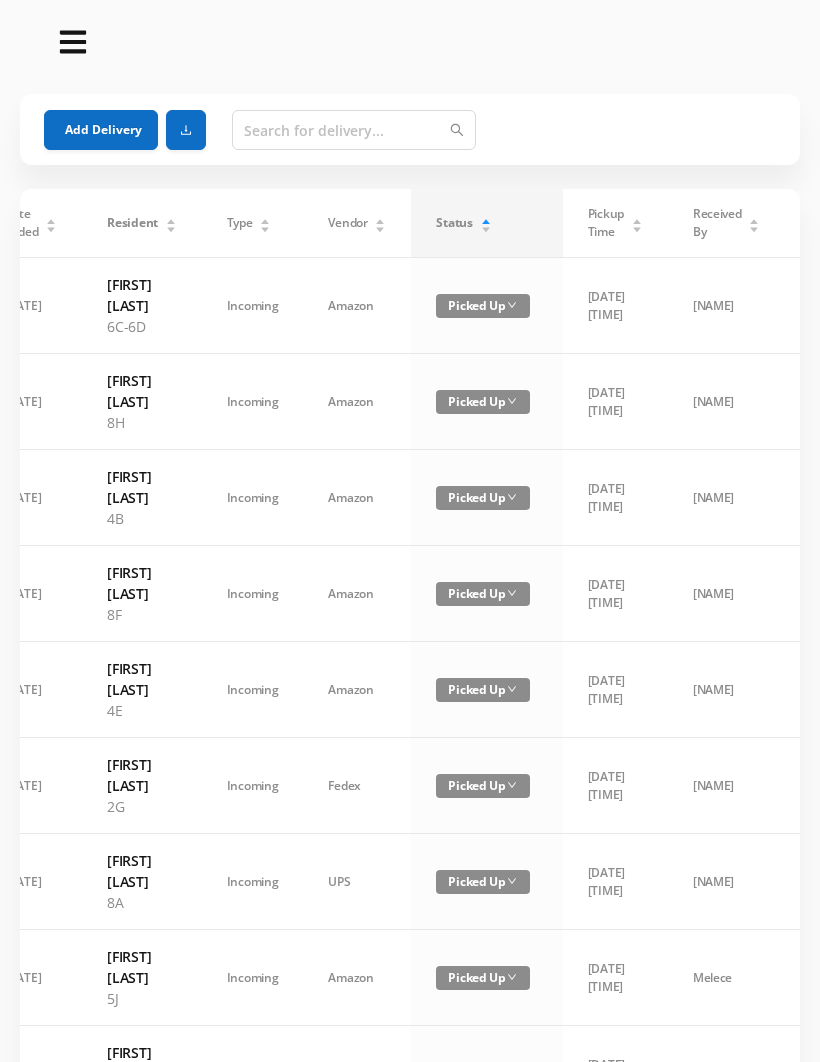 click on "Status" at bounding box center (463, 223) 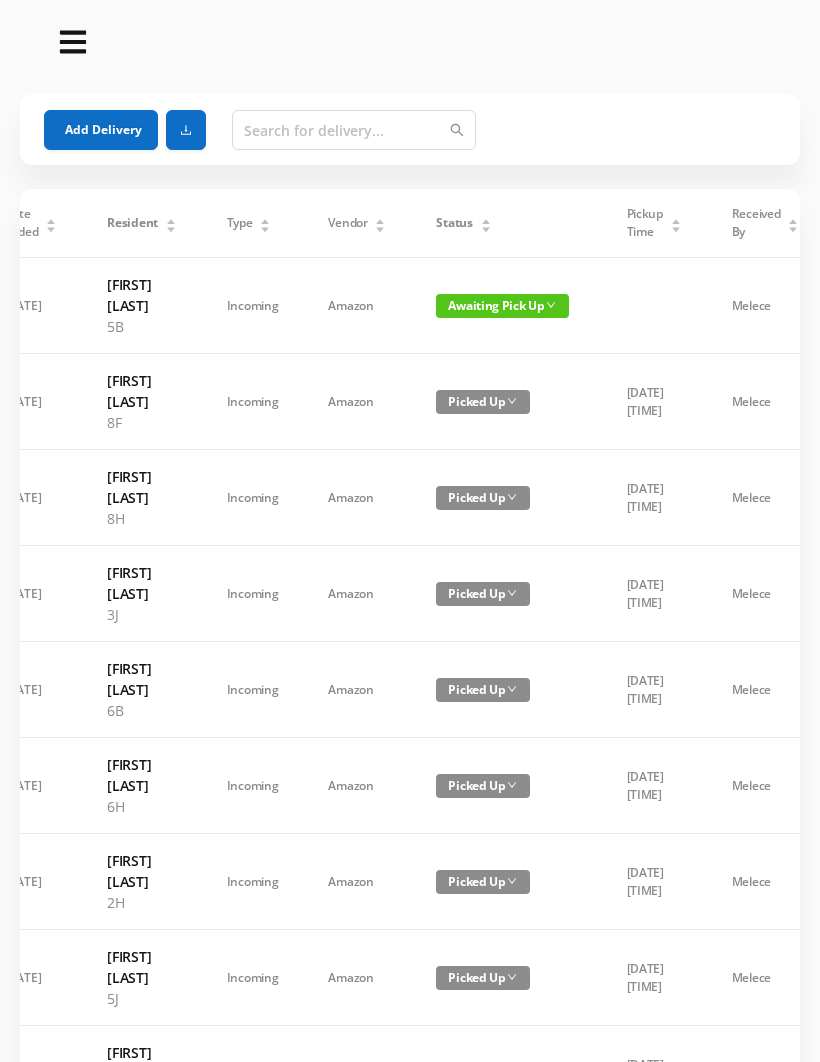 click on "Status" at bounding box center (463, 223) 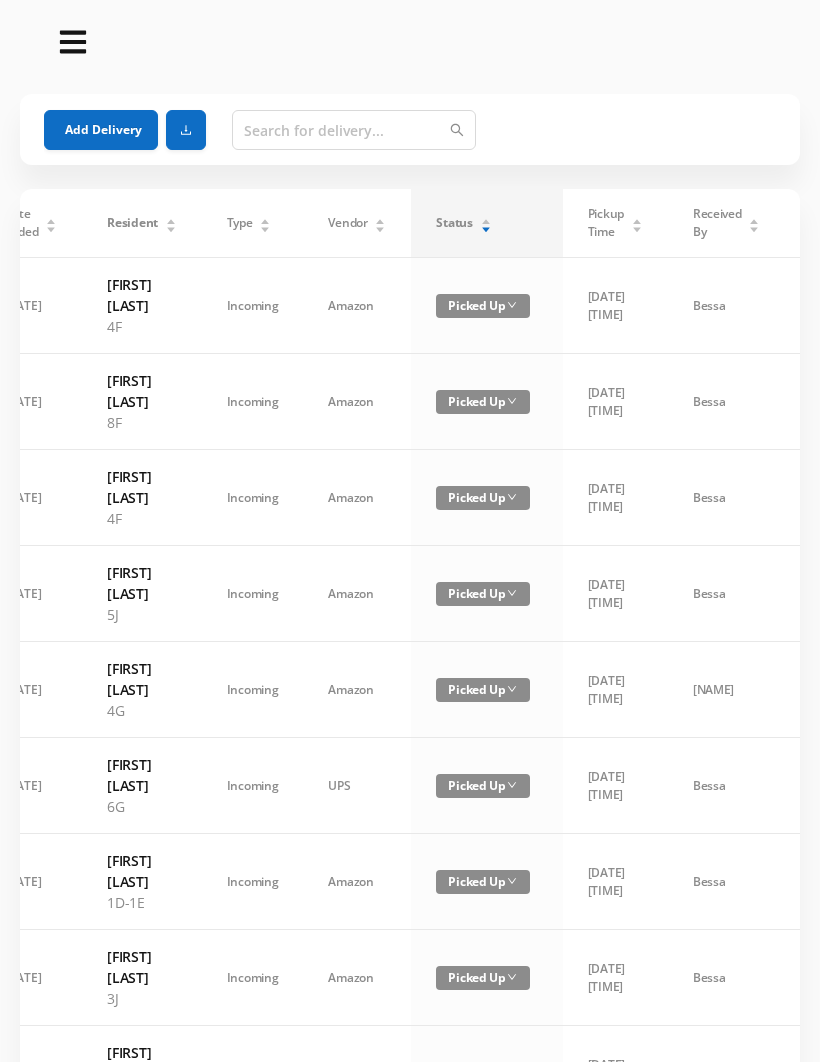 click on "Status" at bounding box center [463, 223] 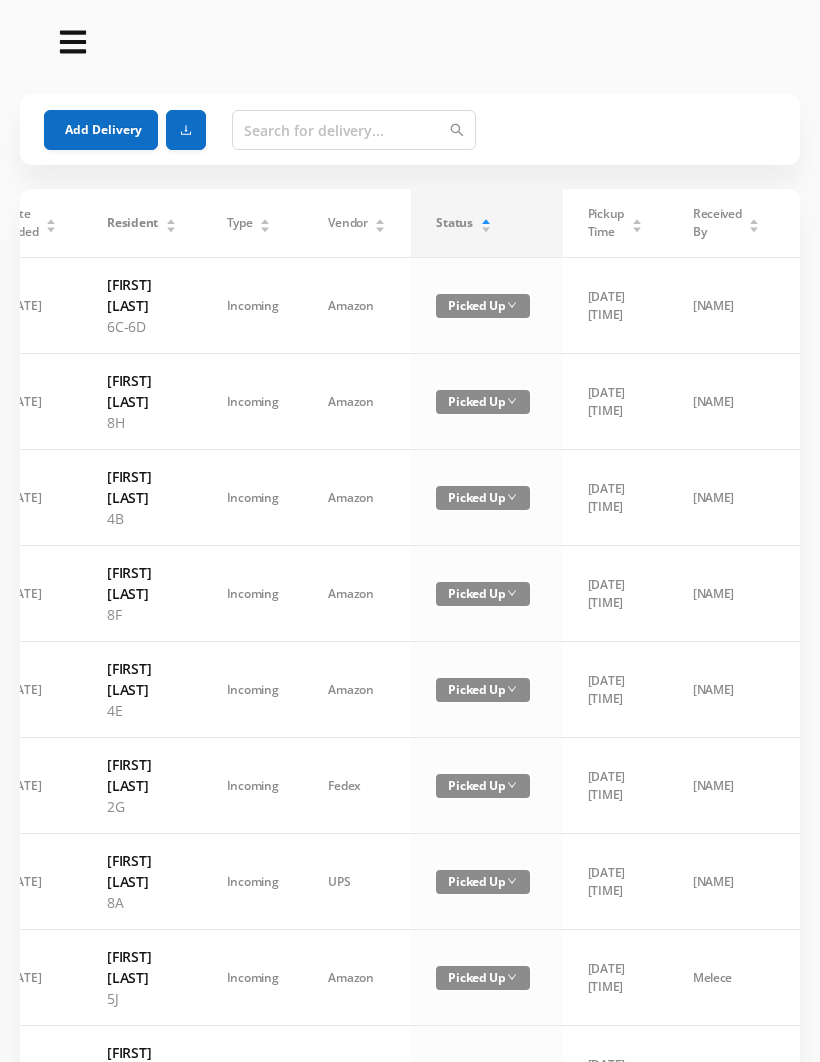 click on "Status" at bounding box center (463, 223) 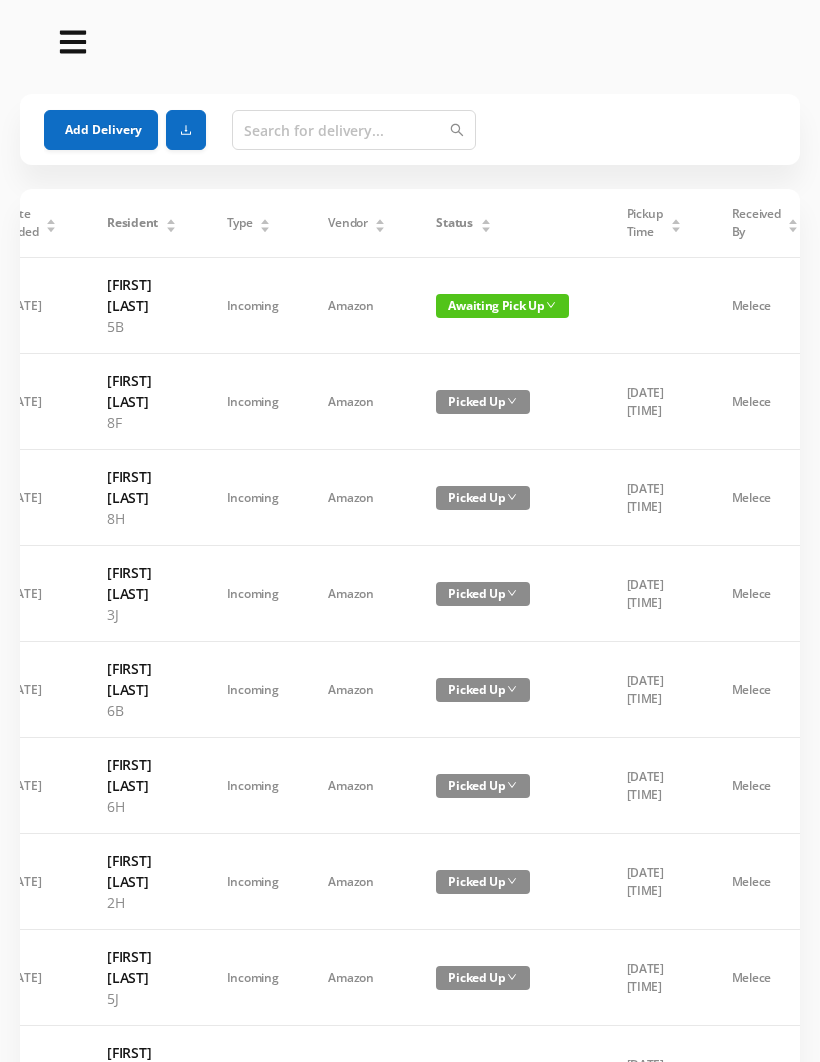 click on "Status" at bounding box center [463, 223] 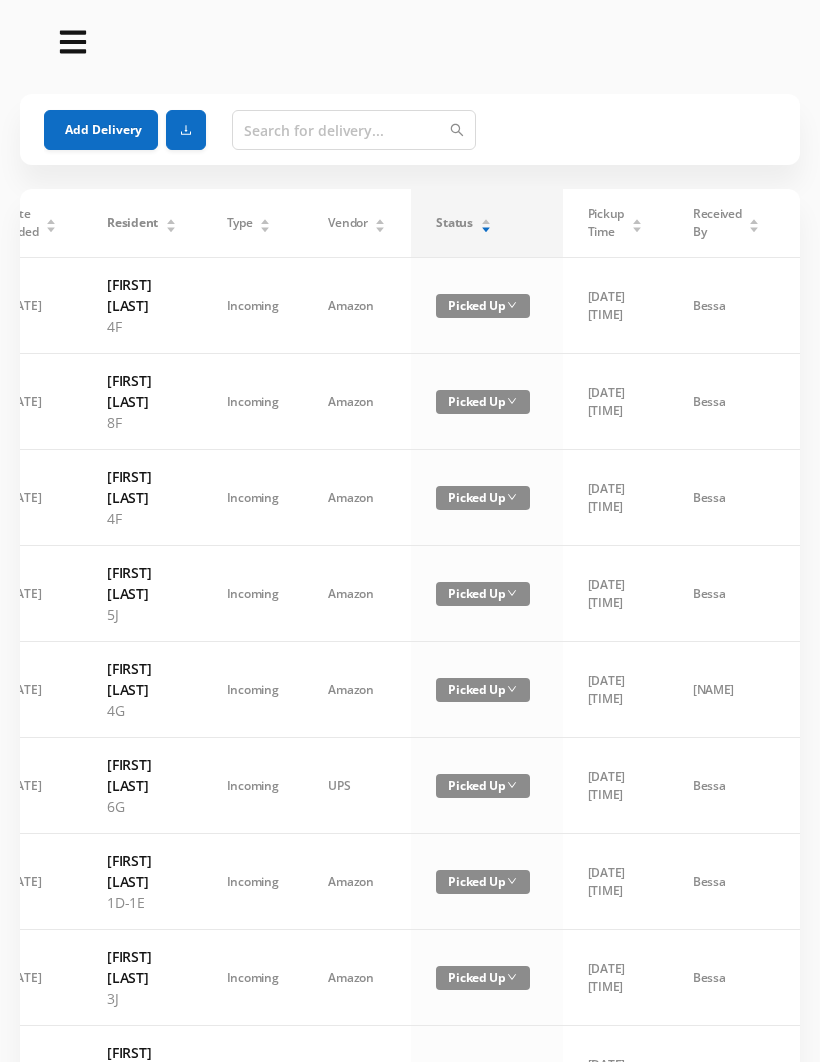 click 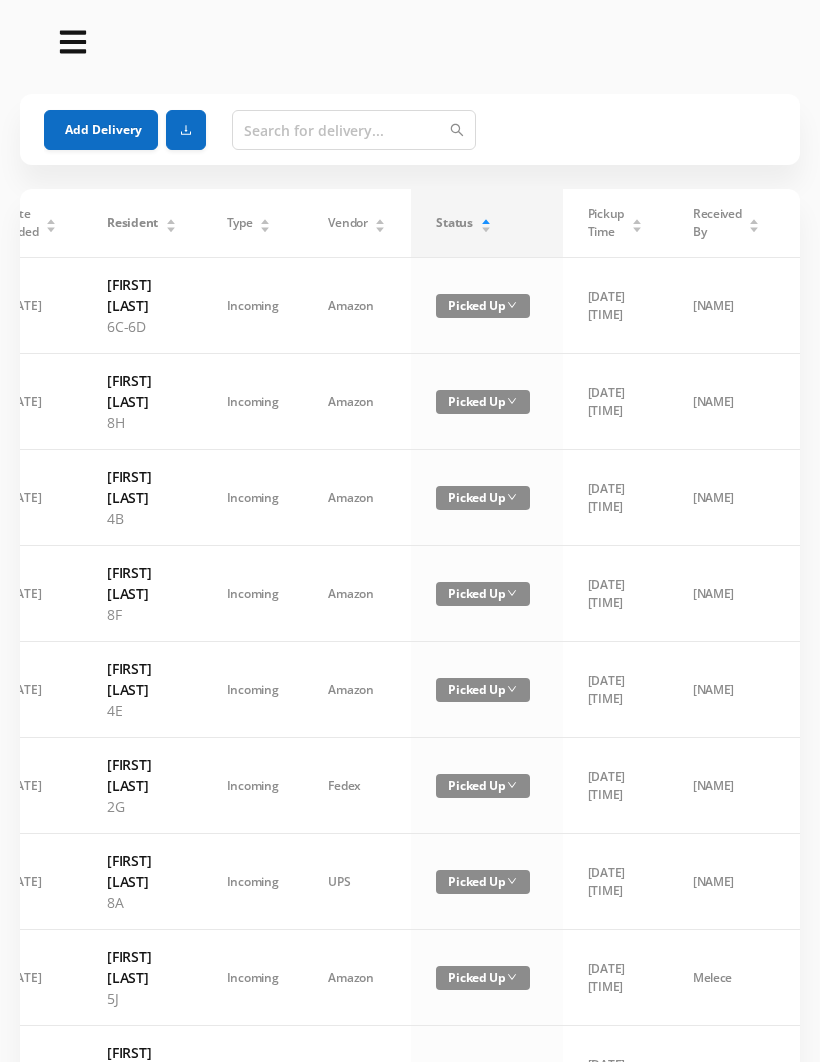 click on "Status" at bounding box center (463, 223) 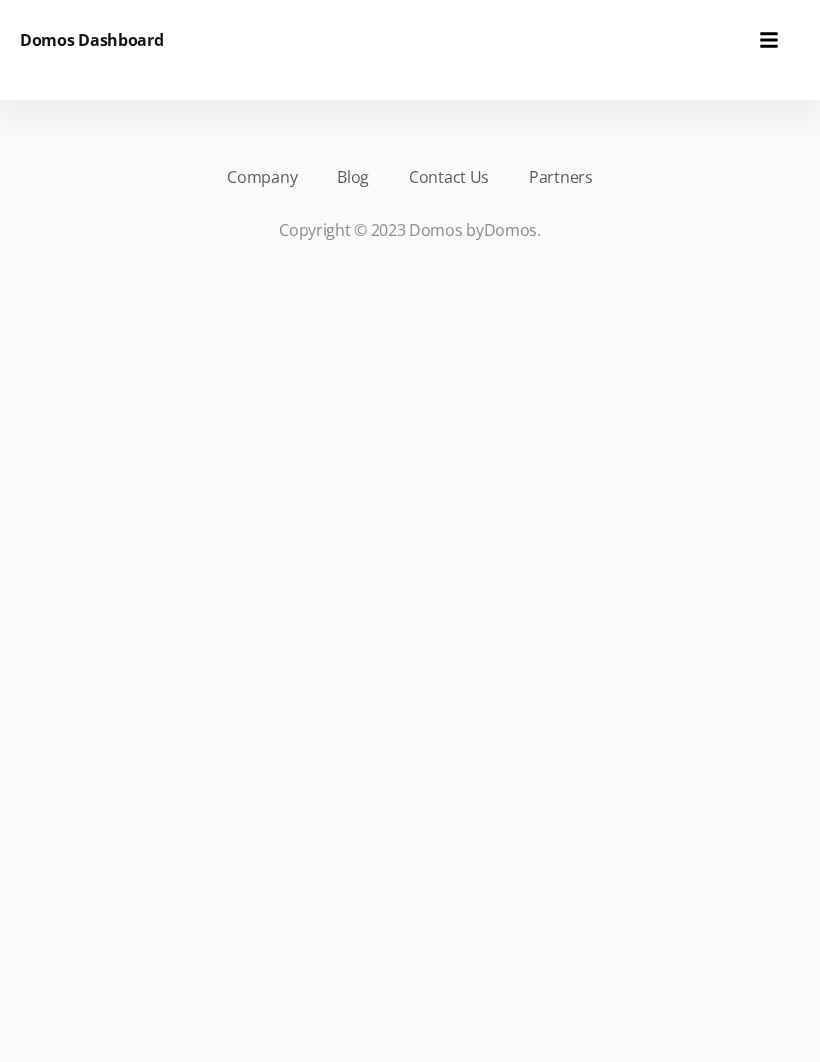 scroll, scrollTop: 0, scrollLeft: 0, axis: both 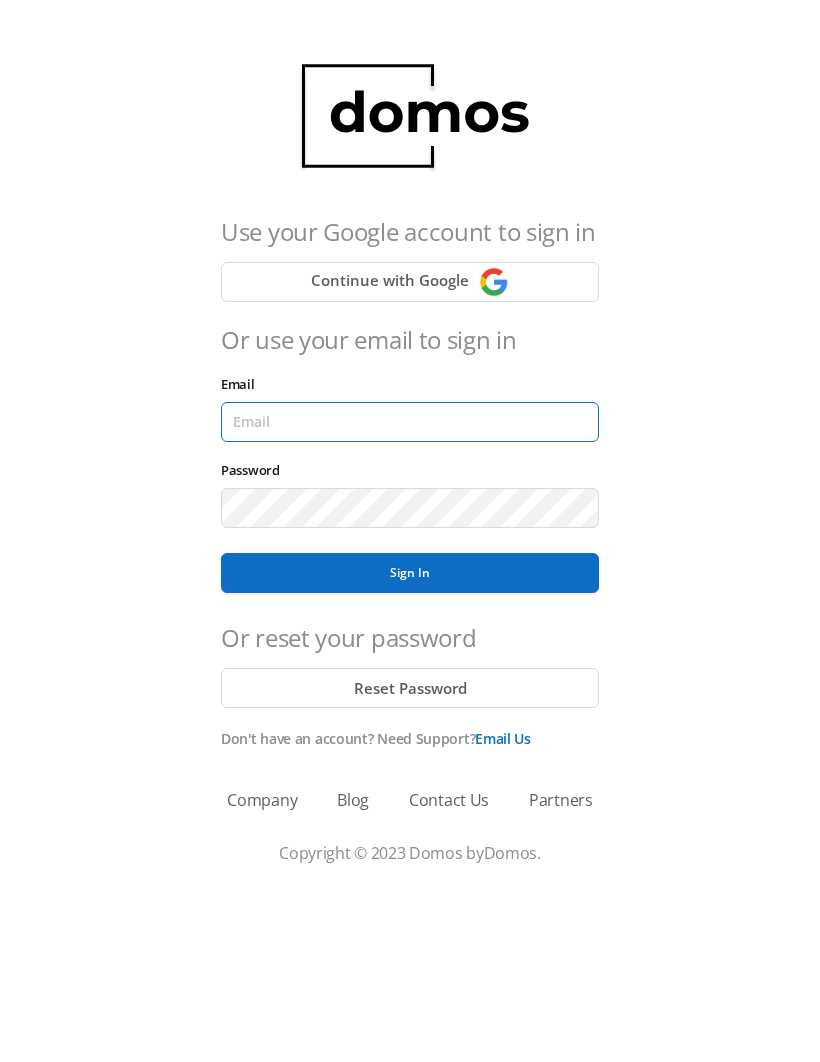 type on "lobby130eightavenue@gmail.com" 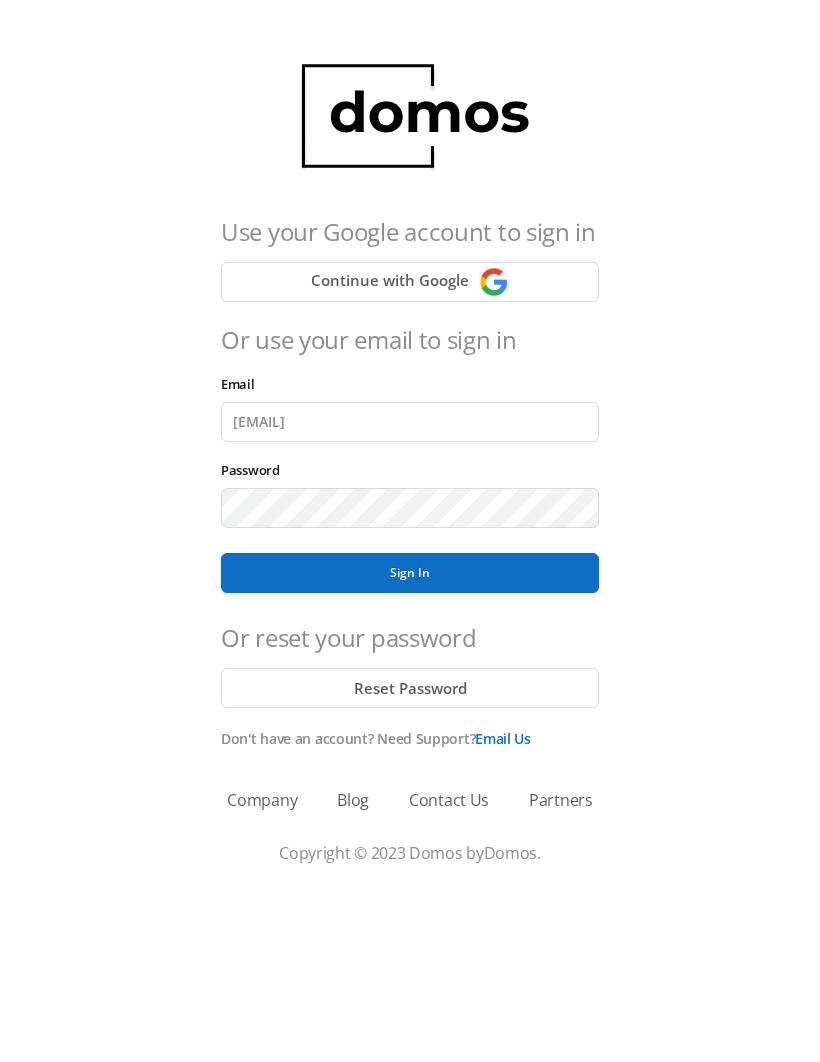 click on "Sign In" at bounding box center (410, 573) 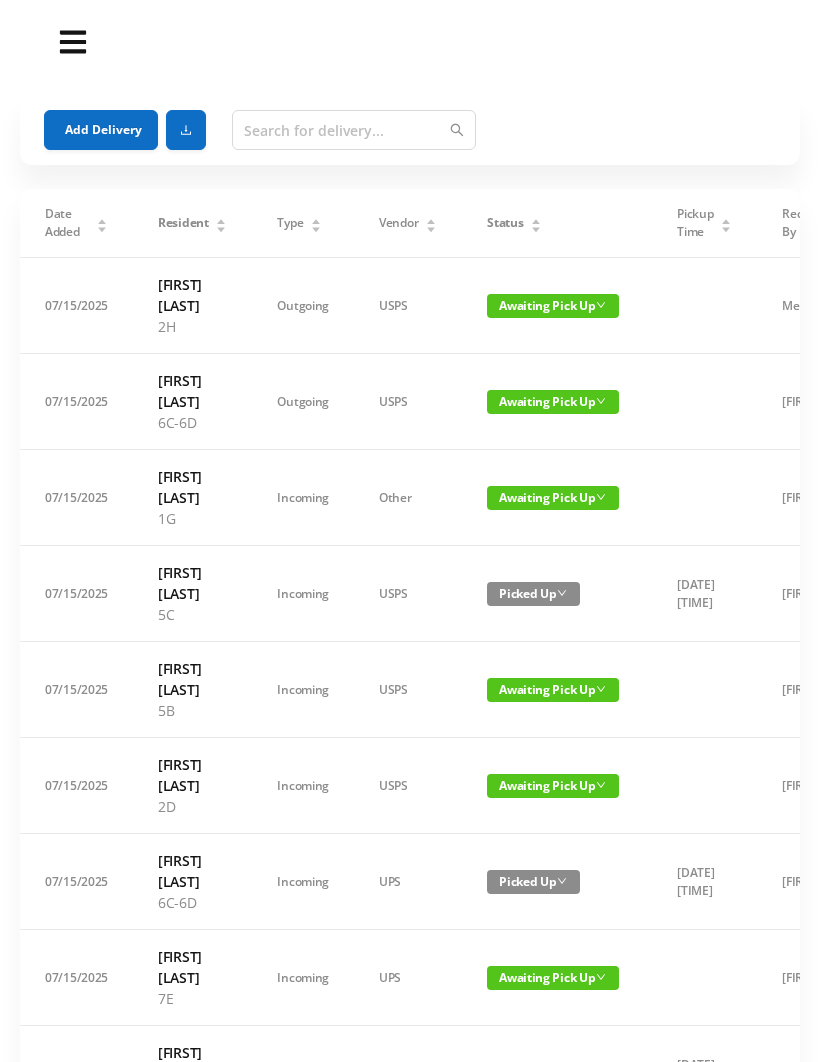 click 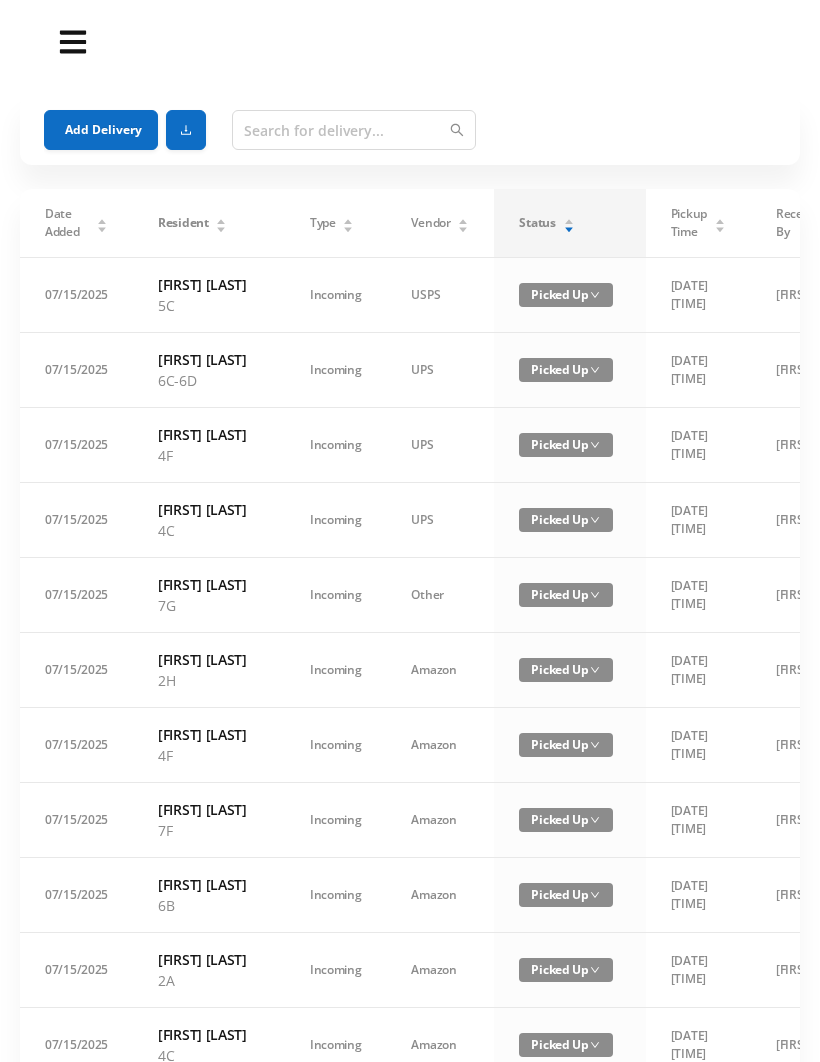 click on "Status" at bounding box center (546, 223) 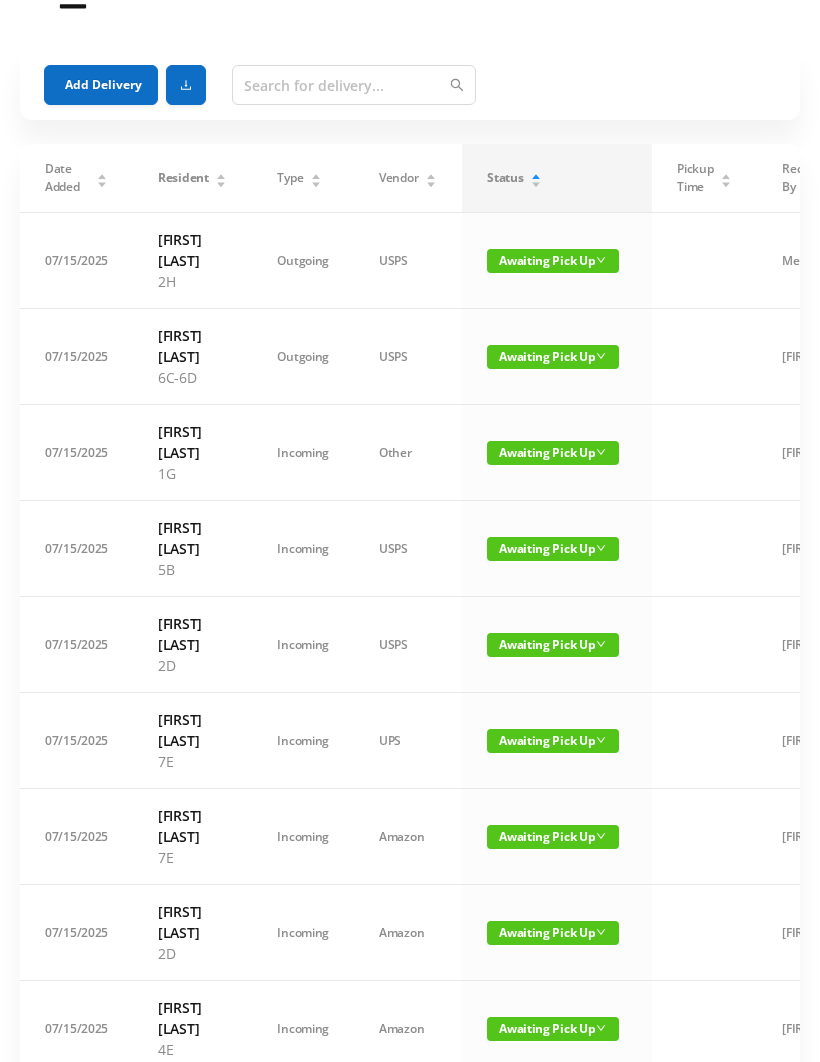 scroll, scrollTop: 0, scrollLeft: 0, axis: both 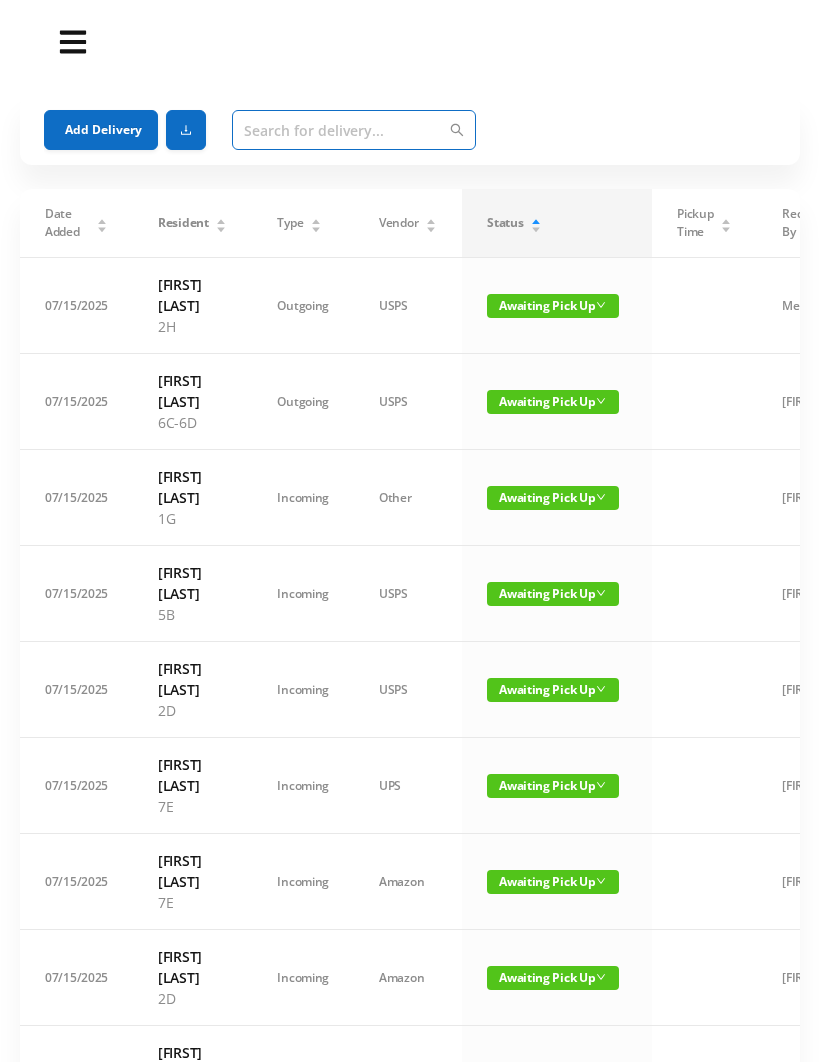 click at bounding box center [354, 130] 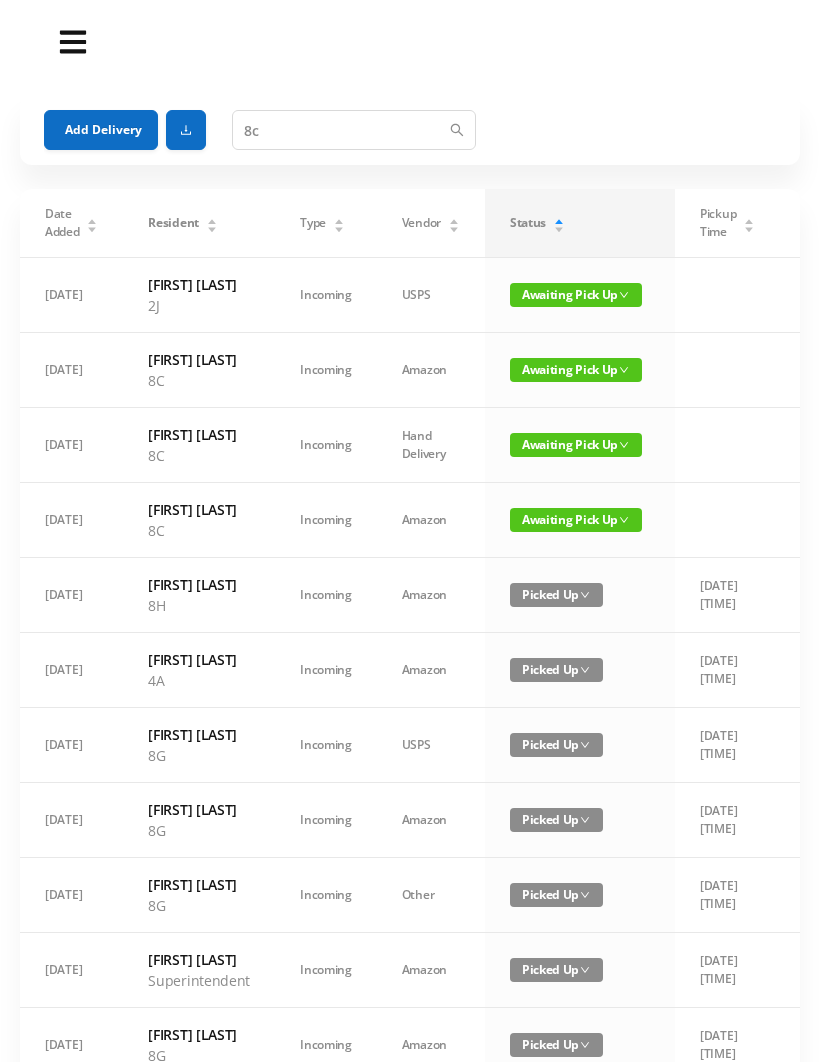 click on "Awaiting Pick Up" at bounding box center [576, 445] 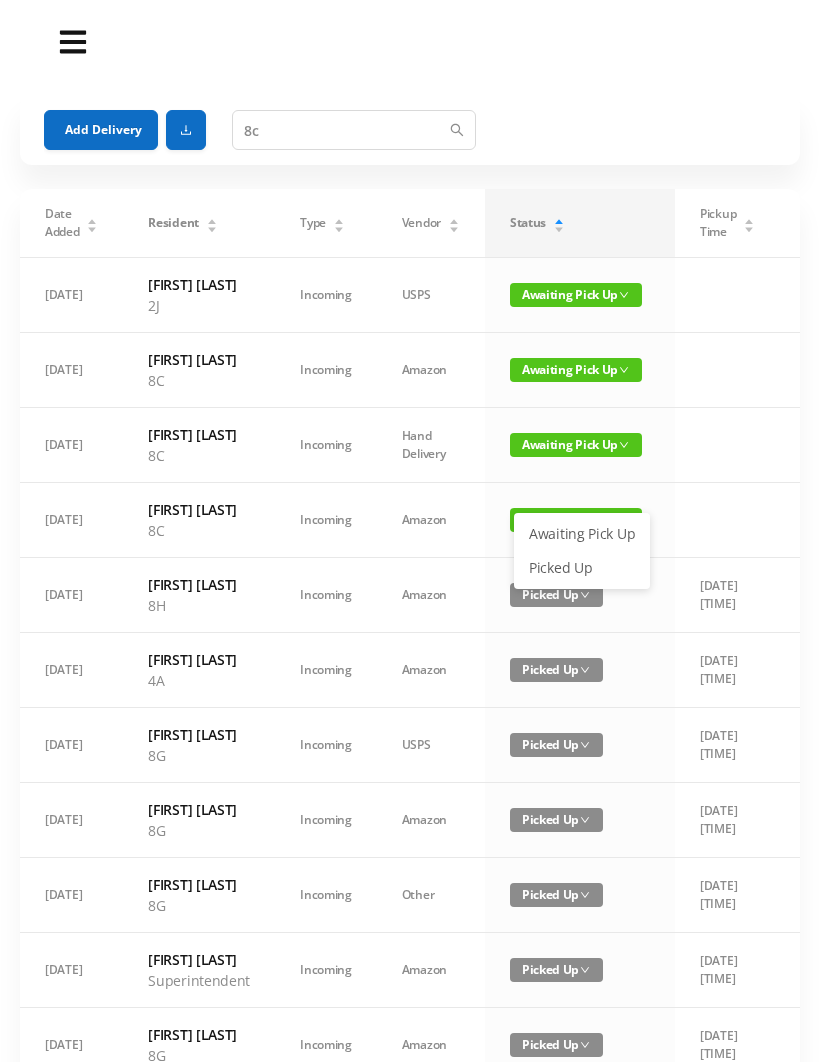 click on "Picked Up" at bounding box center [582, 568] 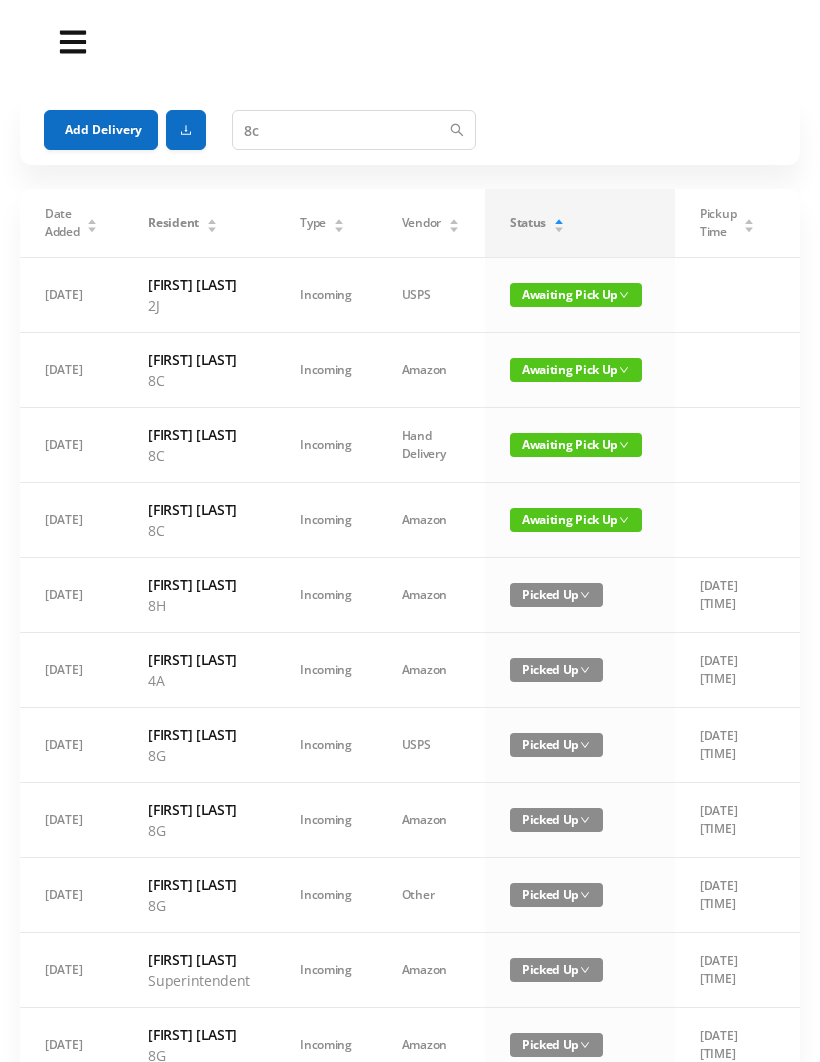 click on "Awaiting Pick Up" at bounding box center (576, 370) 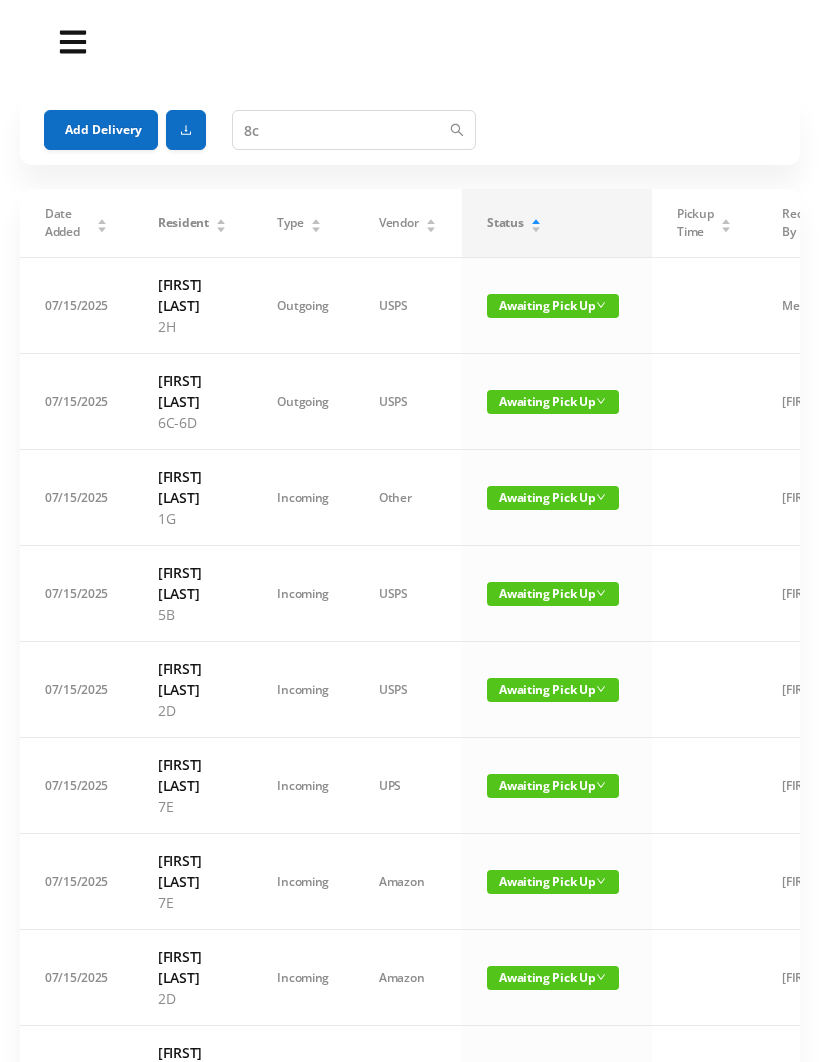click on "Awaiting Pick Up" at bounding box center (553, 498) 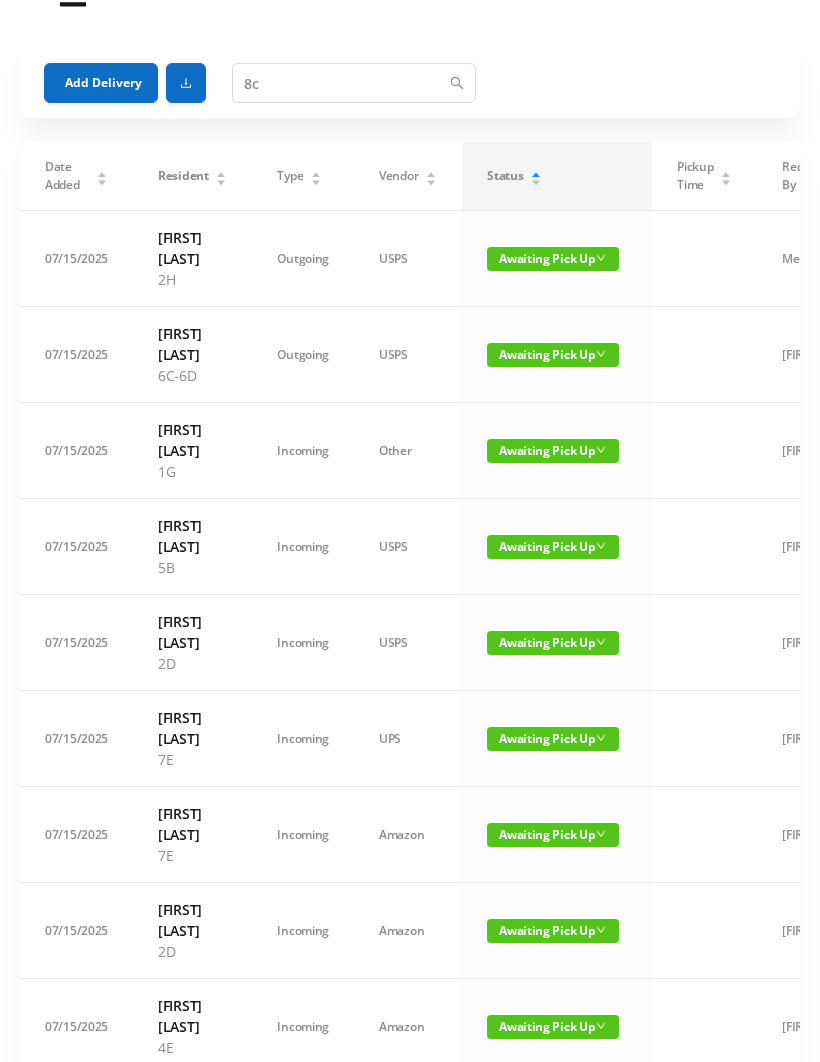 scroll, scrollTop: 0, scrollLeft: 0, axis: both 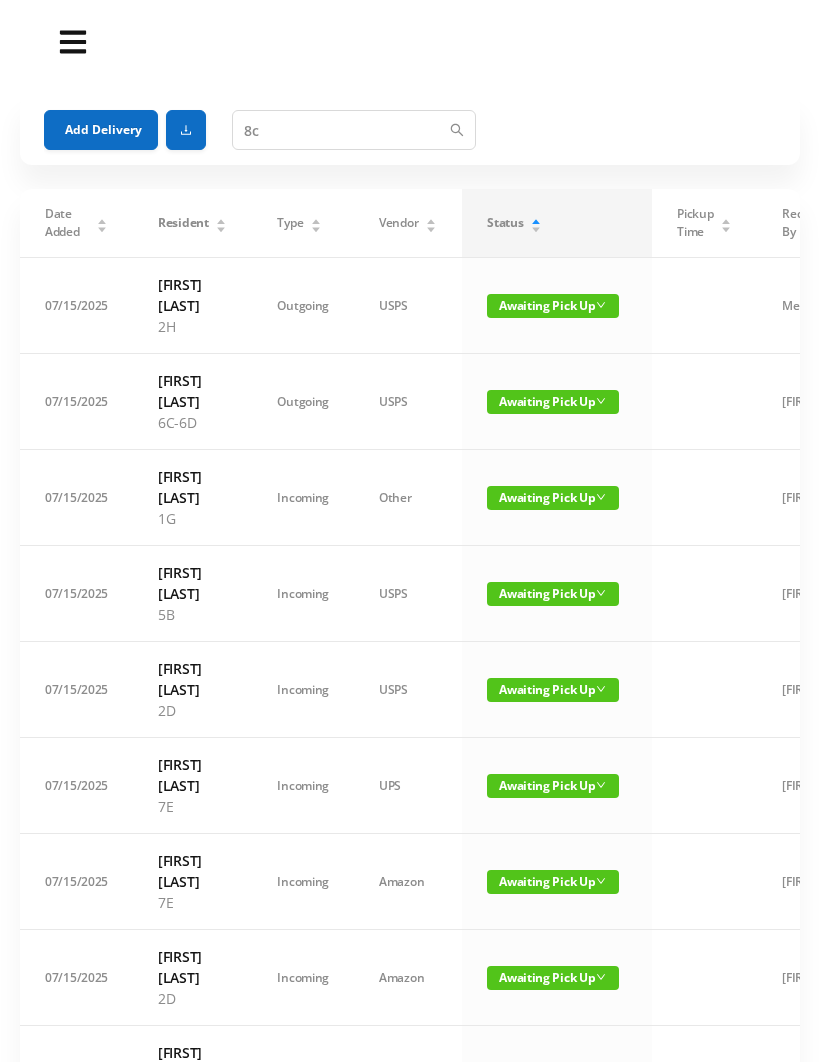click 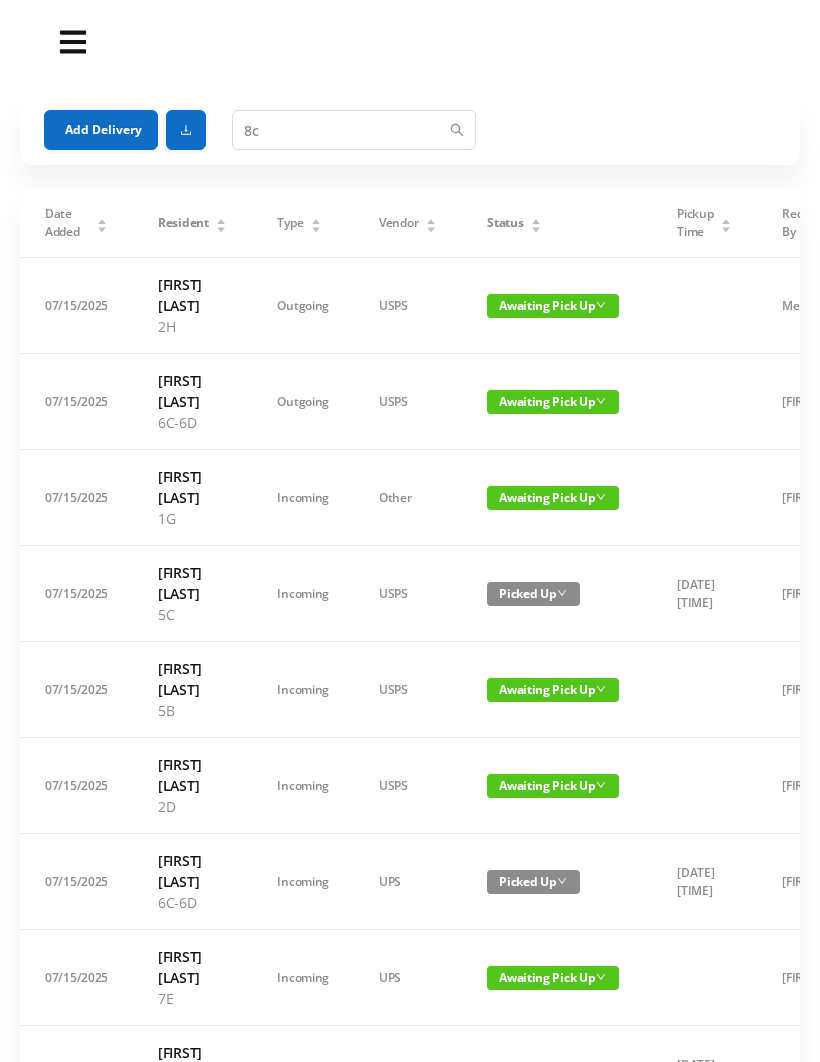 click 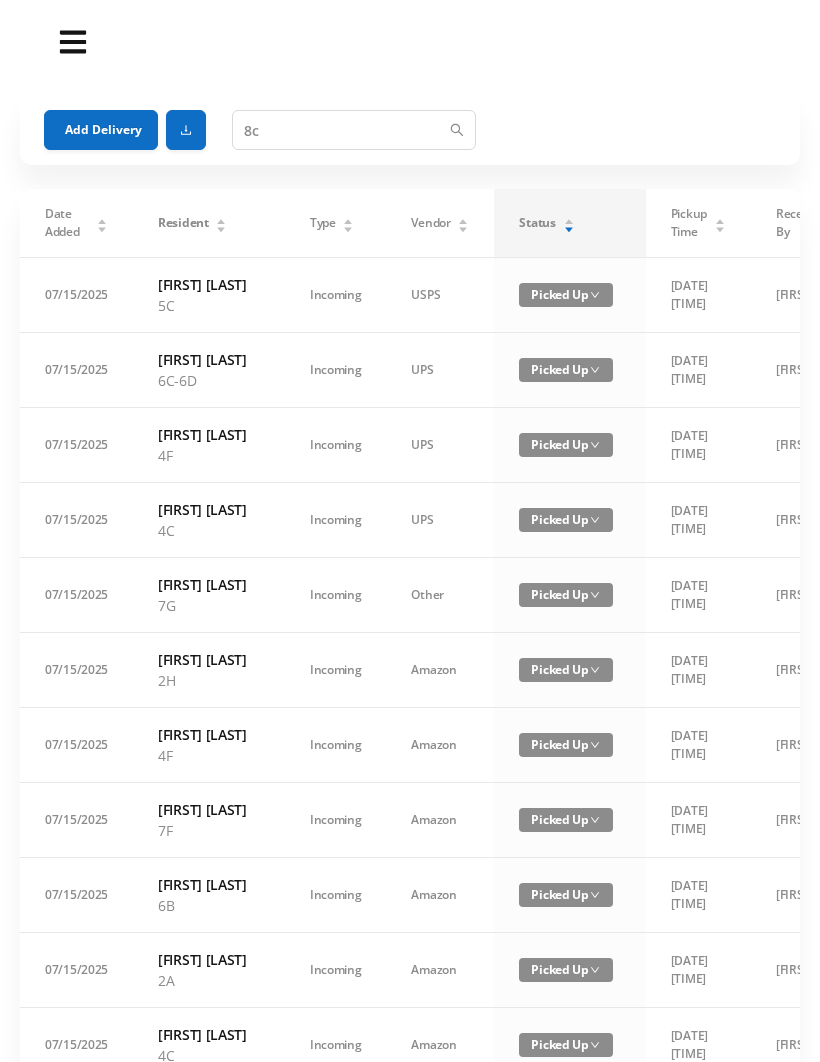 click 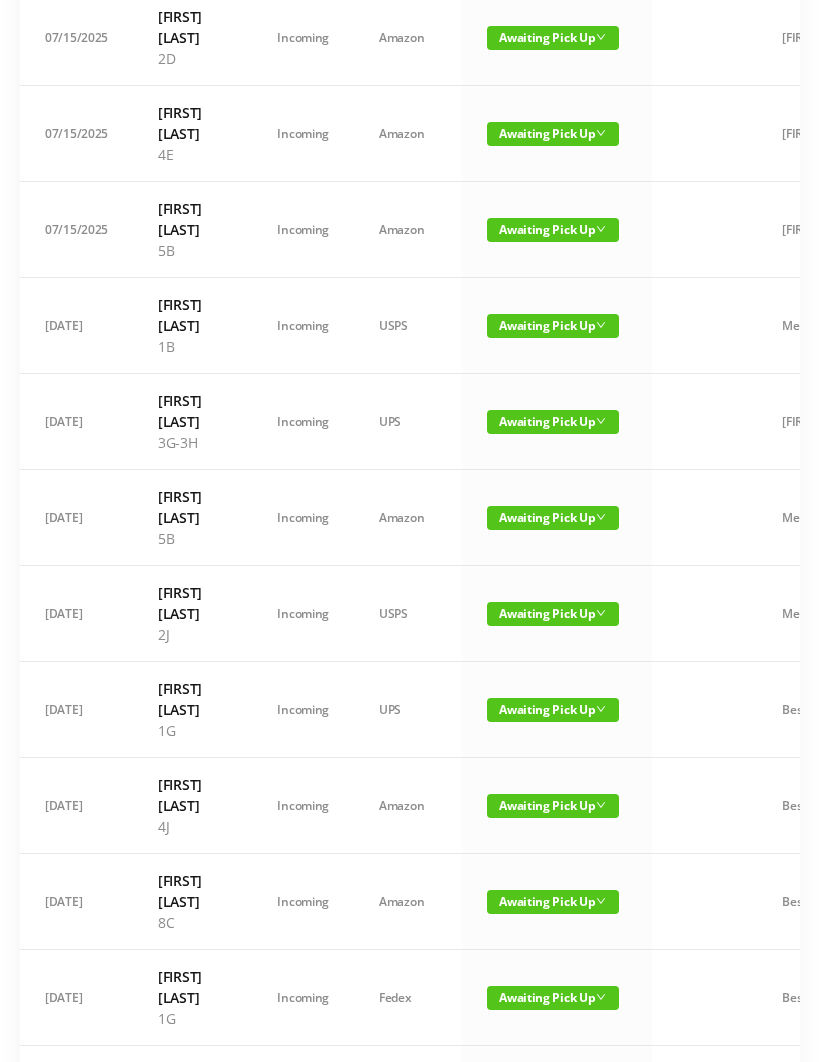 scroll, scrollTop: 941, scrollLeft: 0, axis: vertical 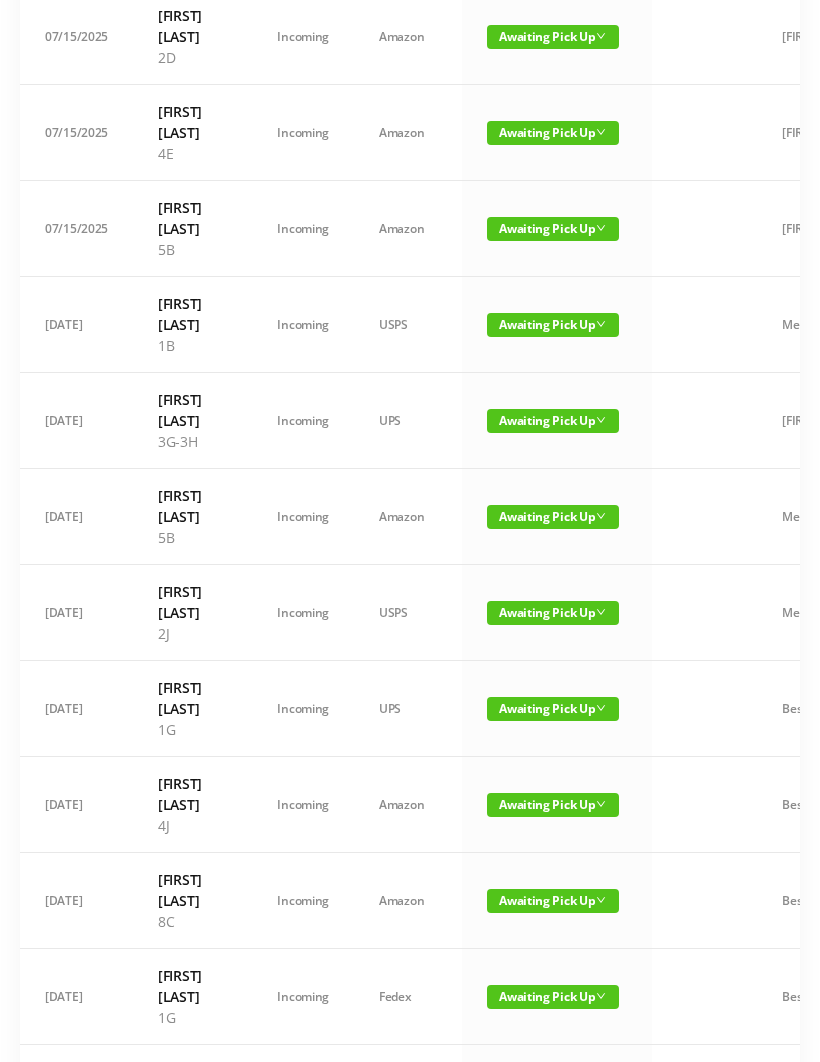click on "Awaiting Pick Up" at bounding box center (553, 901) 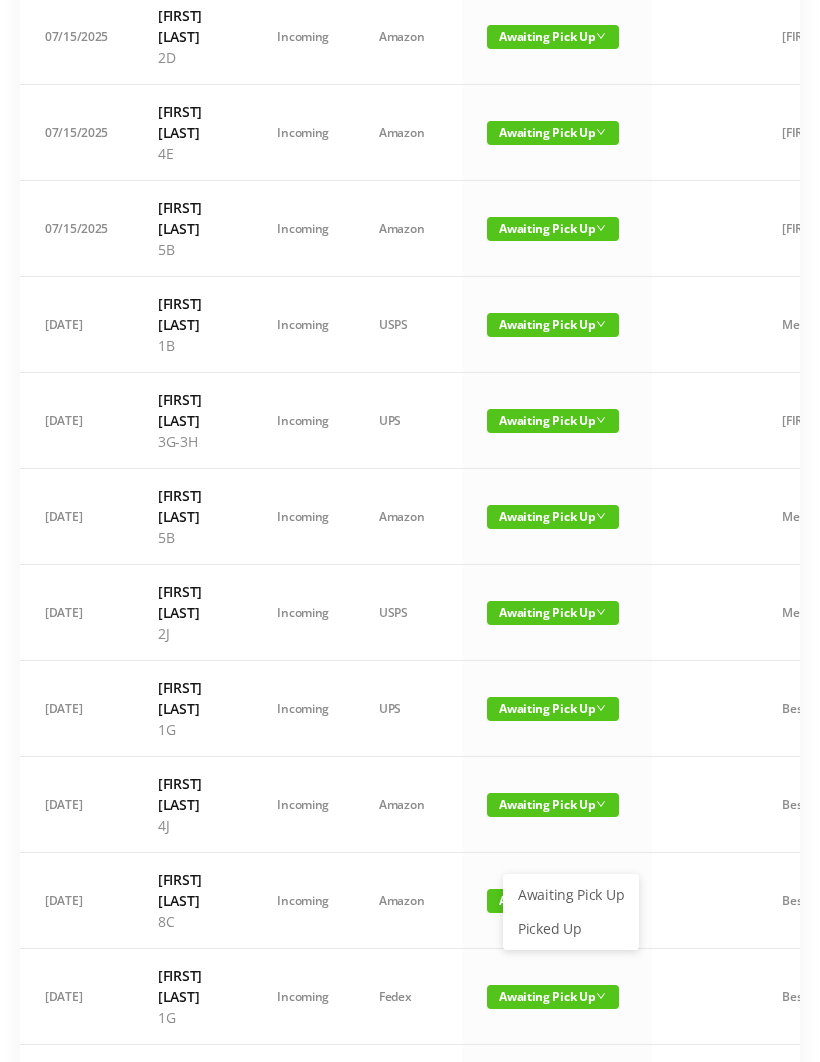 click on "Picked Up" at bounding box center (571, 929) 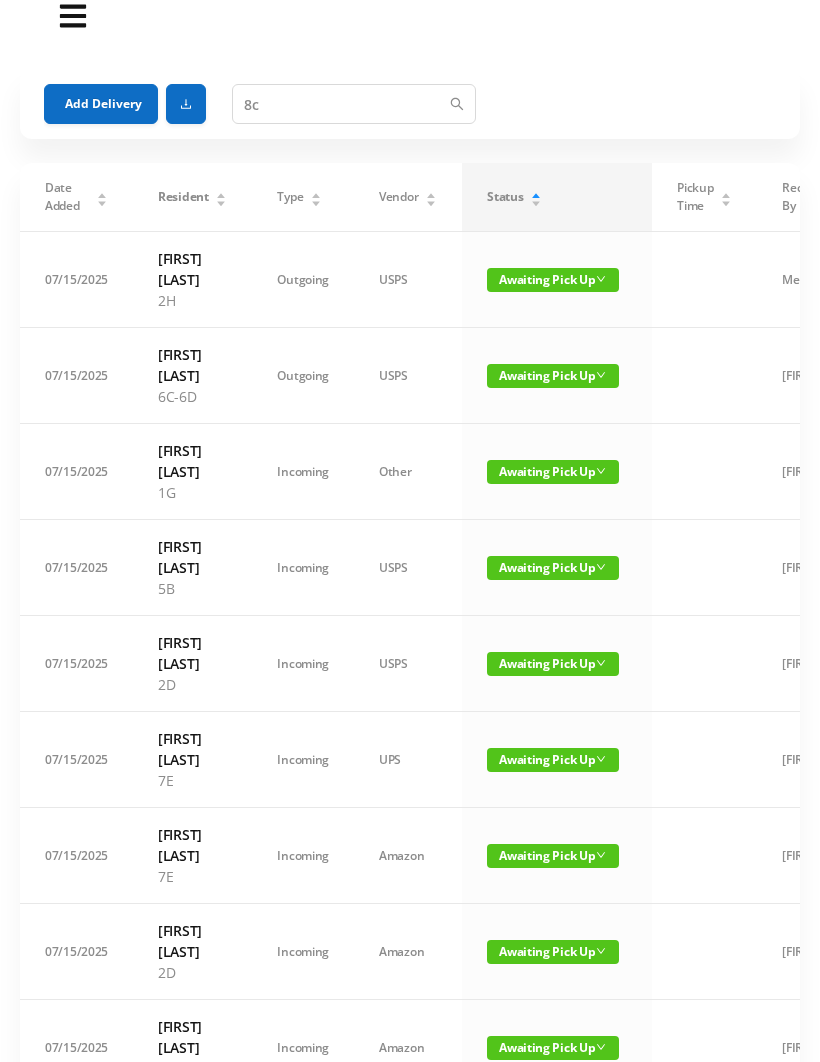 scroll, scrollTop: 0, scrollLeft: 0, axis: both 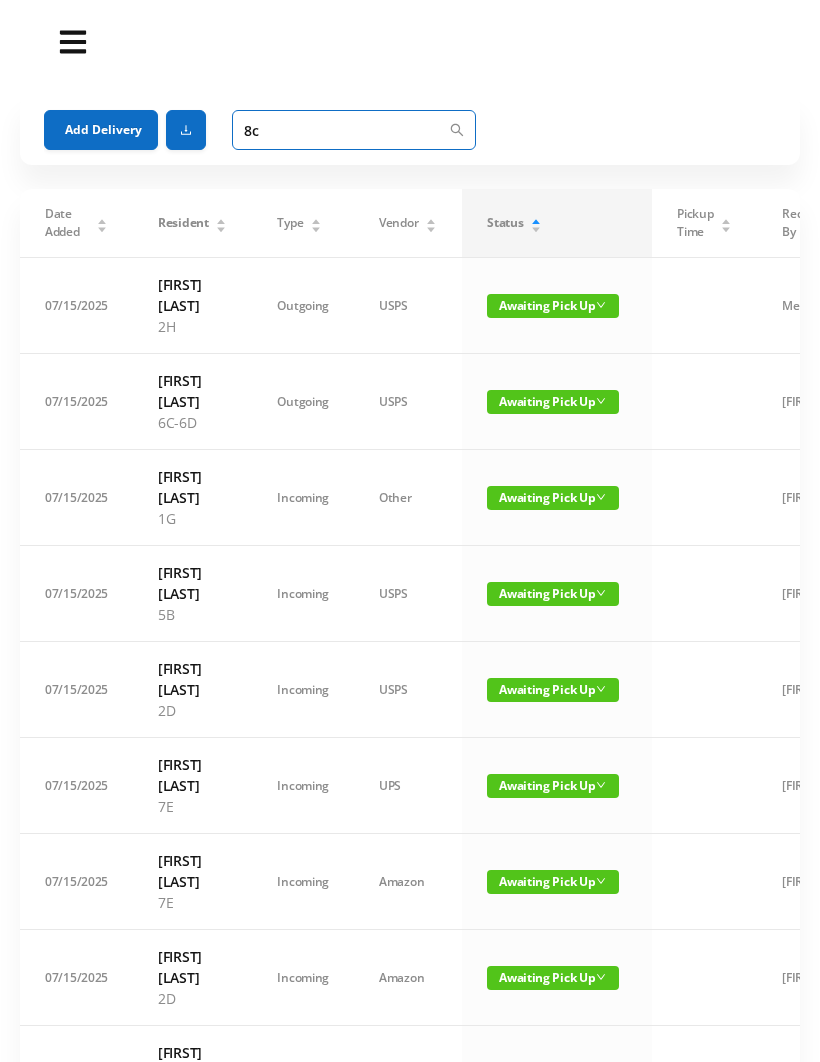 click on "8c" at bounding box center [354, 130] 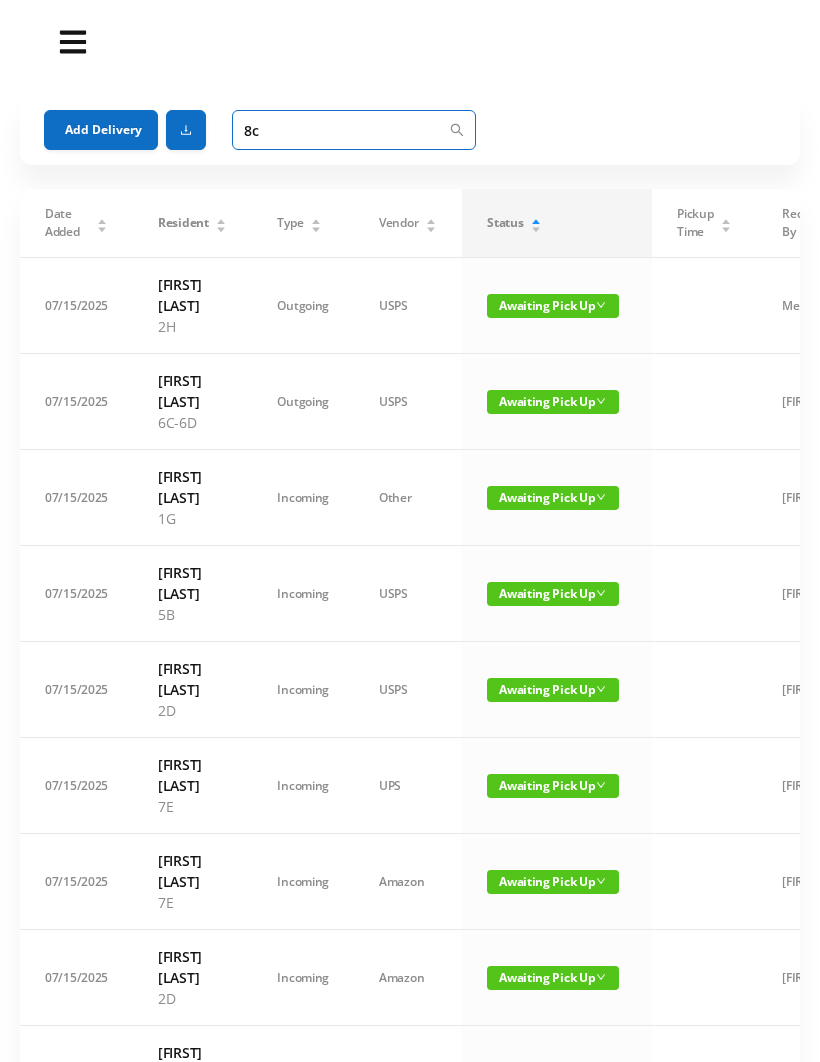 type on "8" 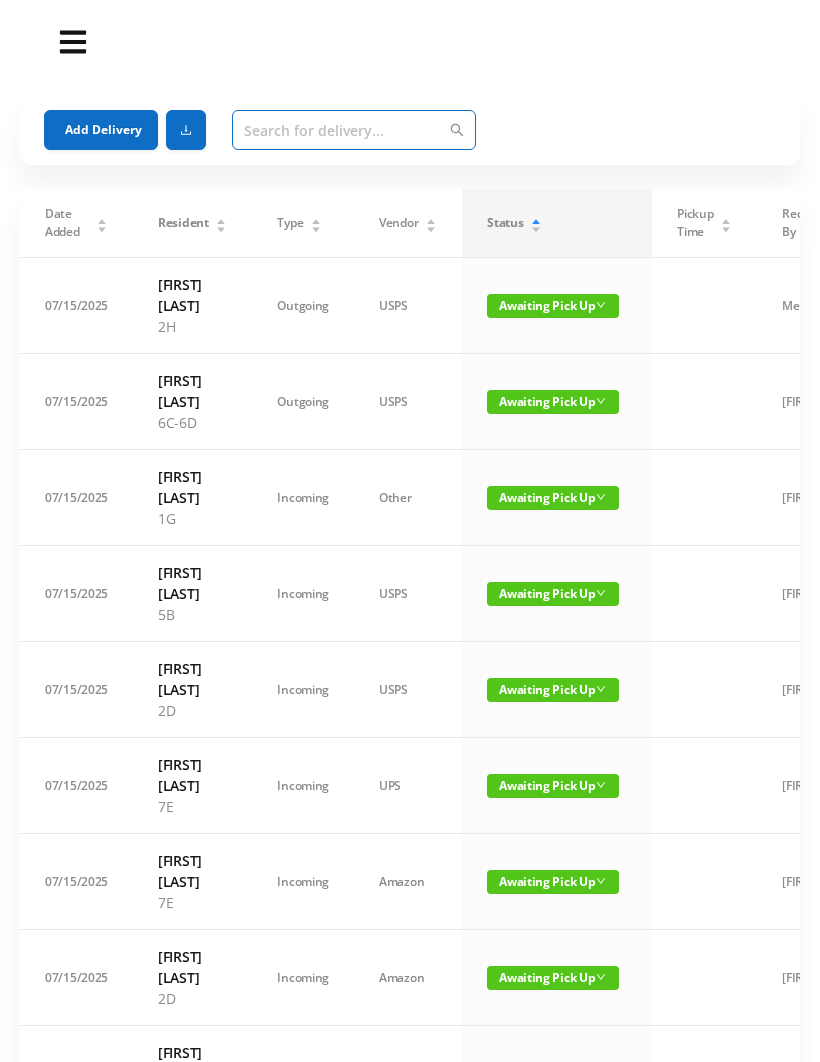 scroll, scrollTop: 0, scrollLeft: 0, axis: both 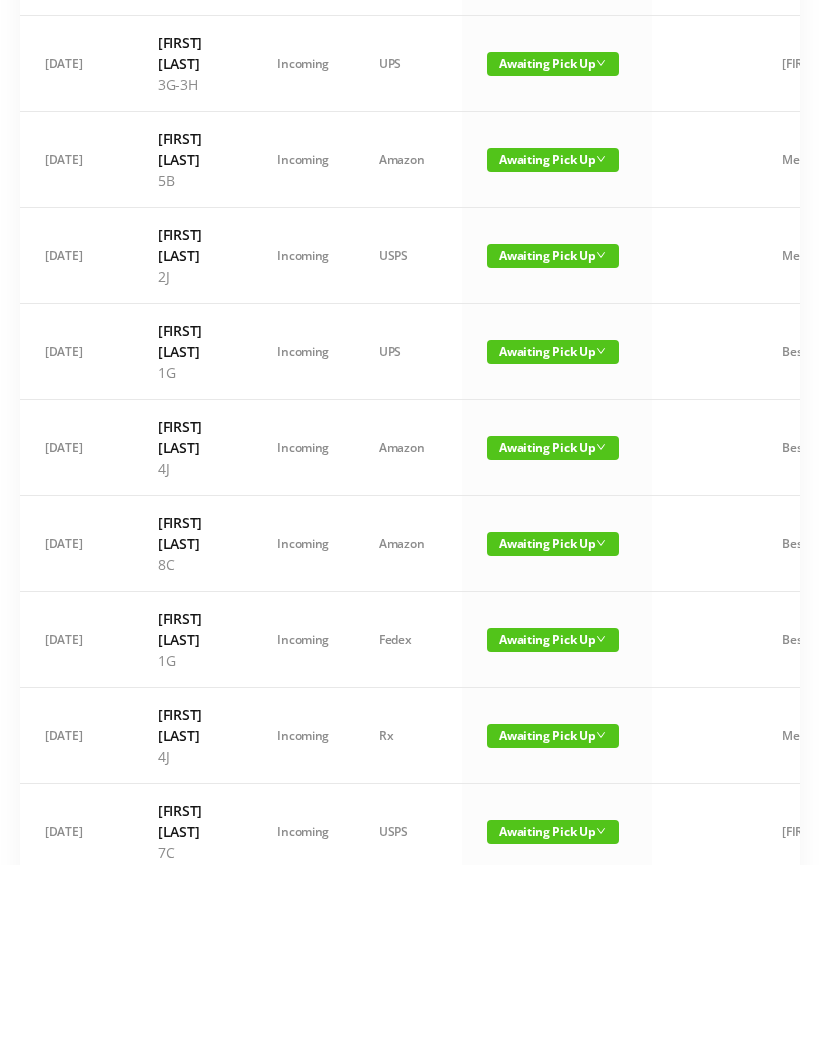 click on "Awaiting Pick Up" at bounding box center [553, 742] 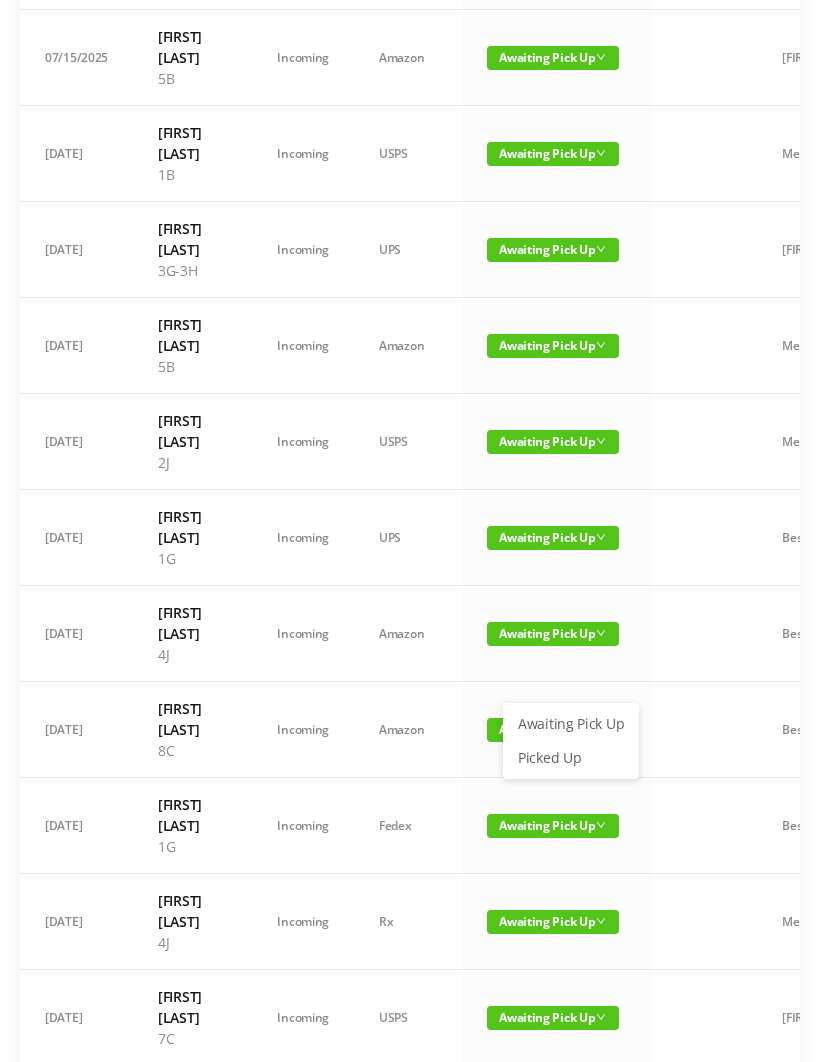 click on "Picked Up" at bounding box center [571, 758] 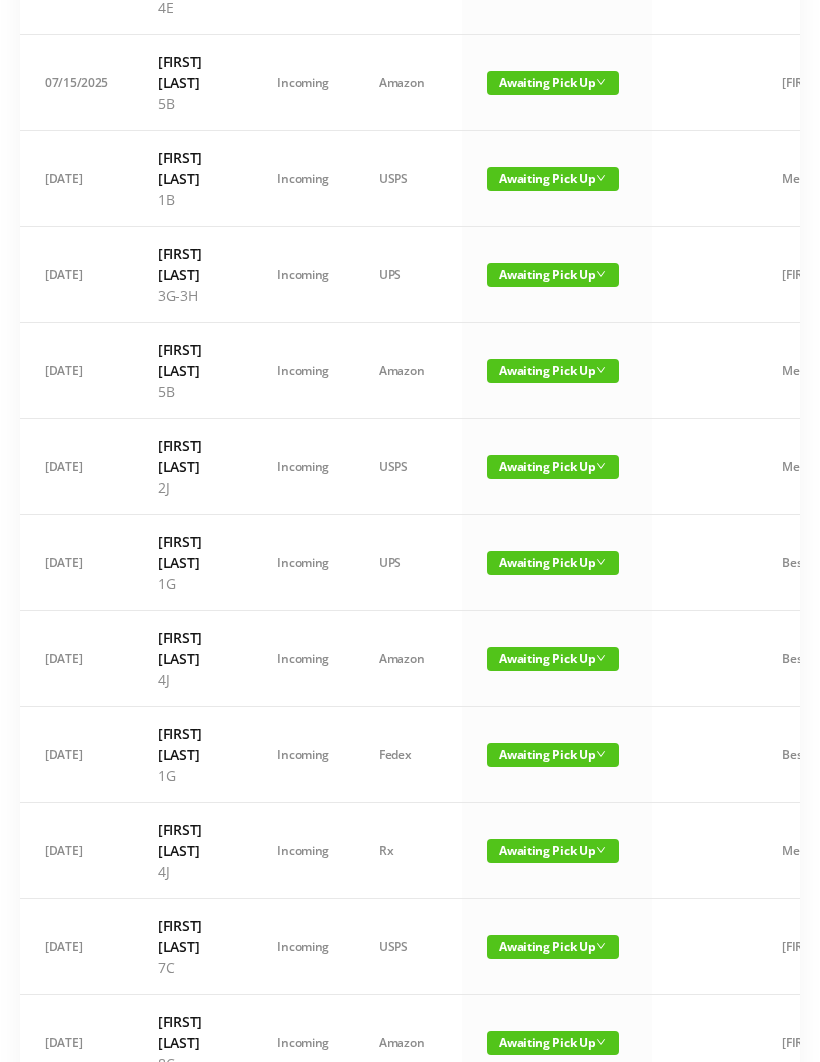 scroll, scrollTop: 1112, scrollLeft: 0, axis: vertical 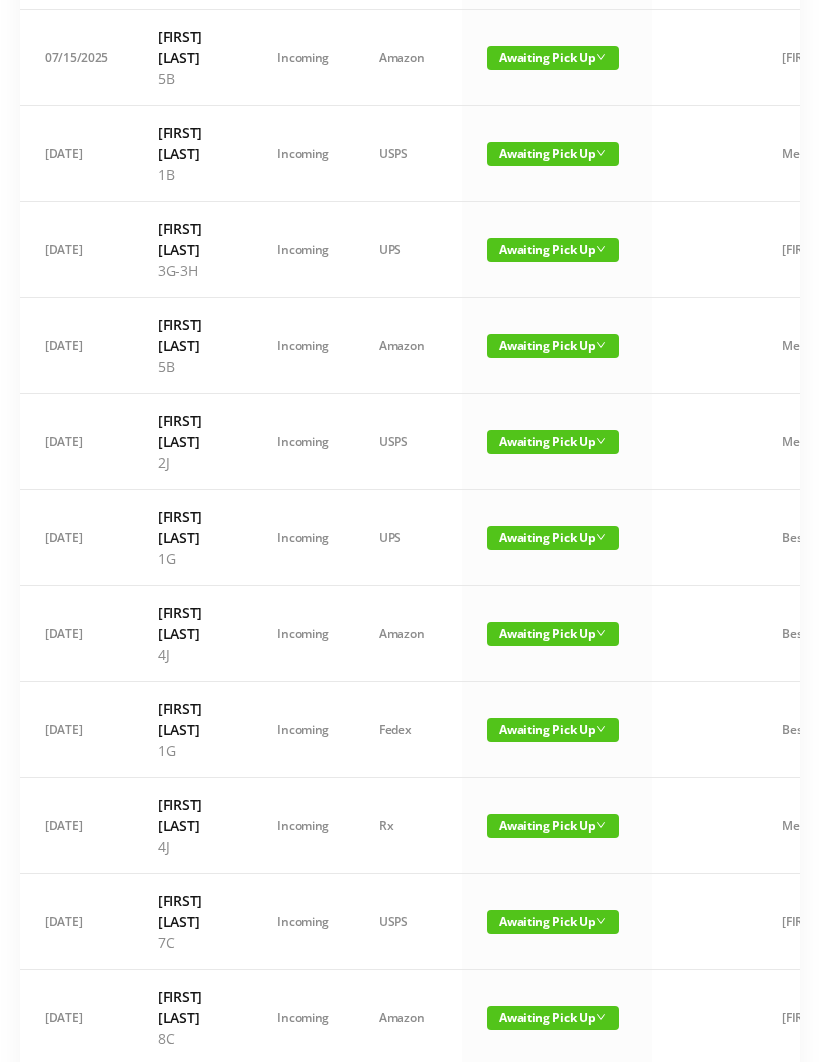 click on "Awaiting Pick Up" at bounding box center (553, 1018) 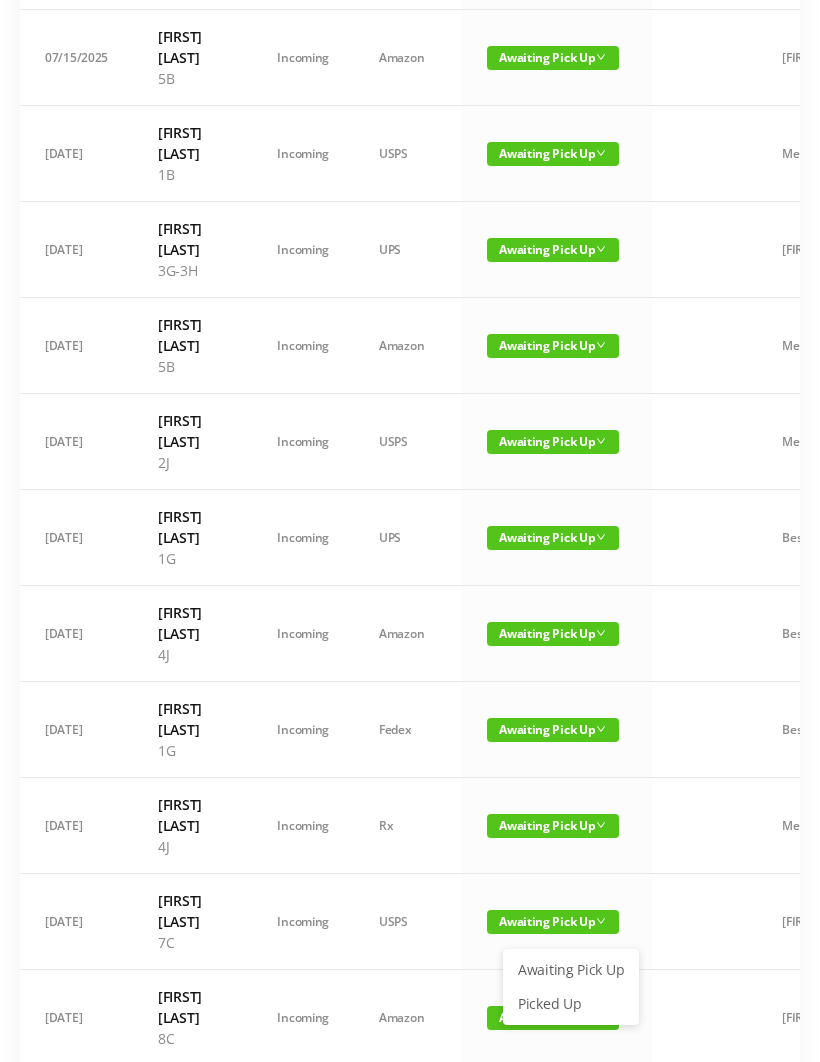 click on "Picked Up" at bounding box center (571, 1004) 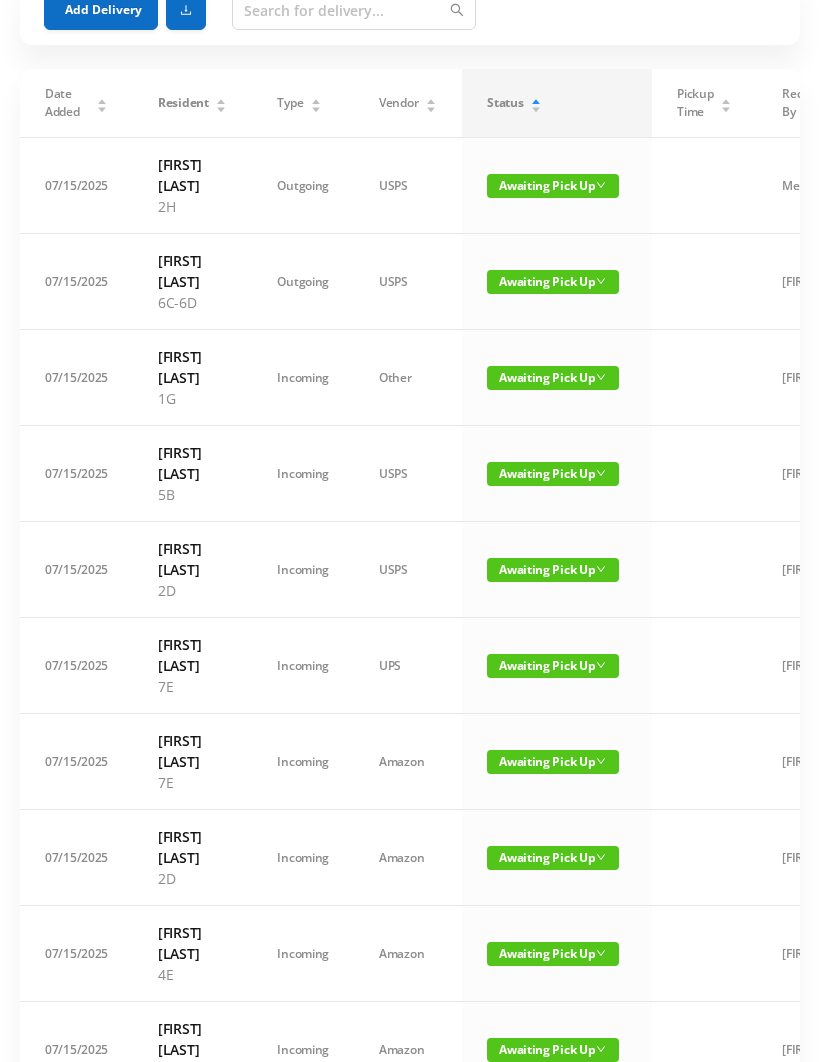 scroll, scrollTop: 0, scrollLeft: 0, axis: both 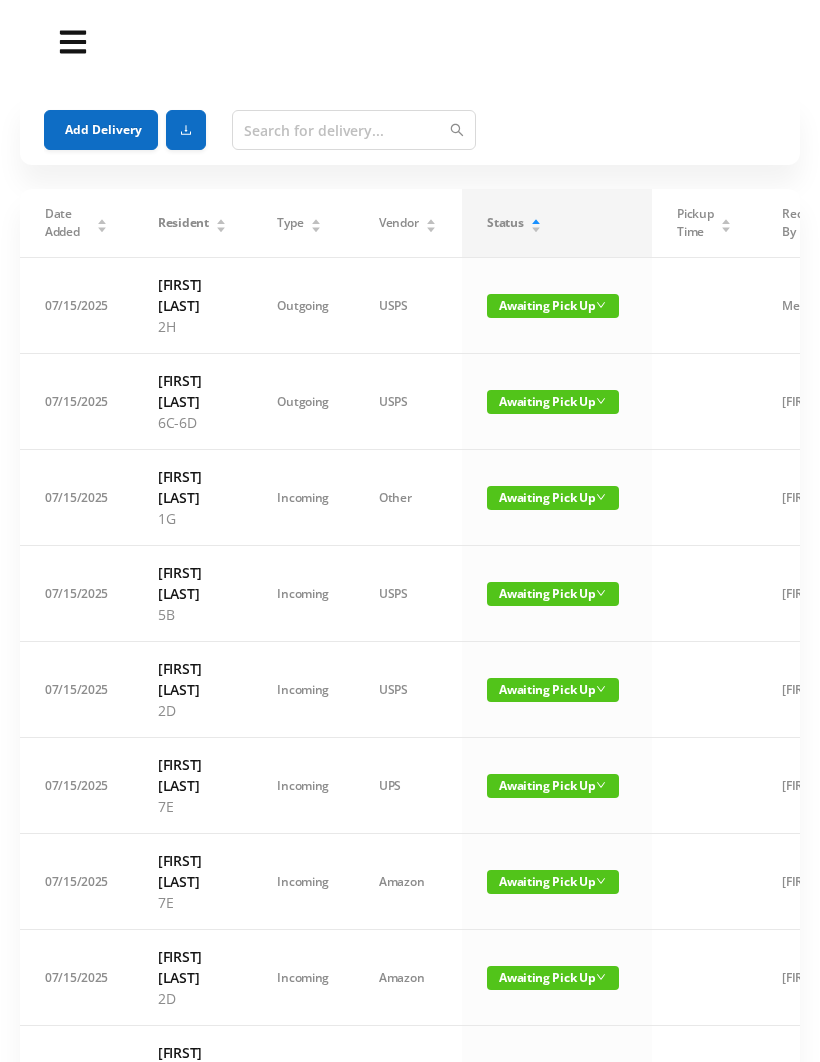 click on "Add Delivery" at bounding box center (101, 130) 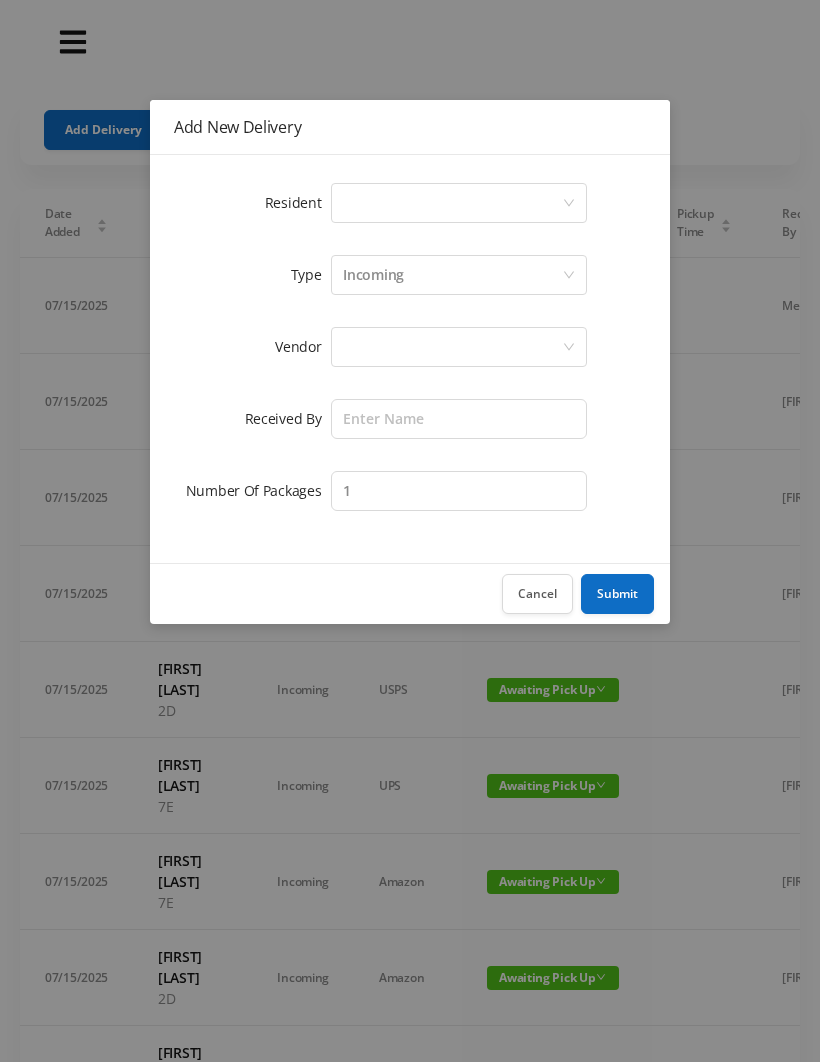 click on "Cancel" at bounding box center (537, 594) 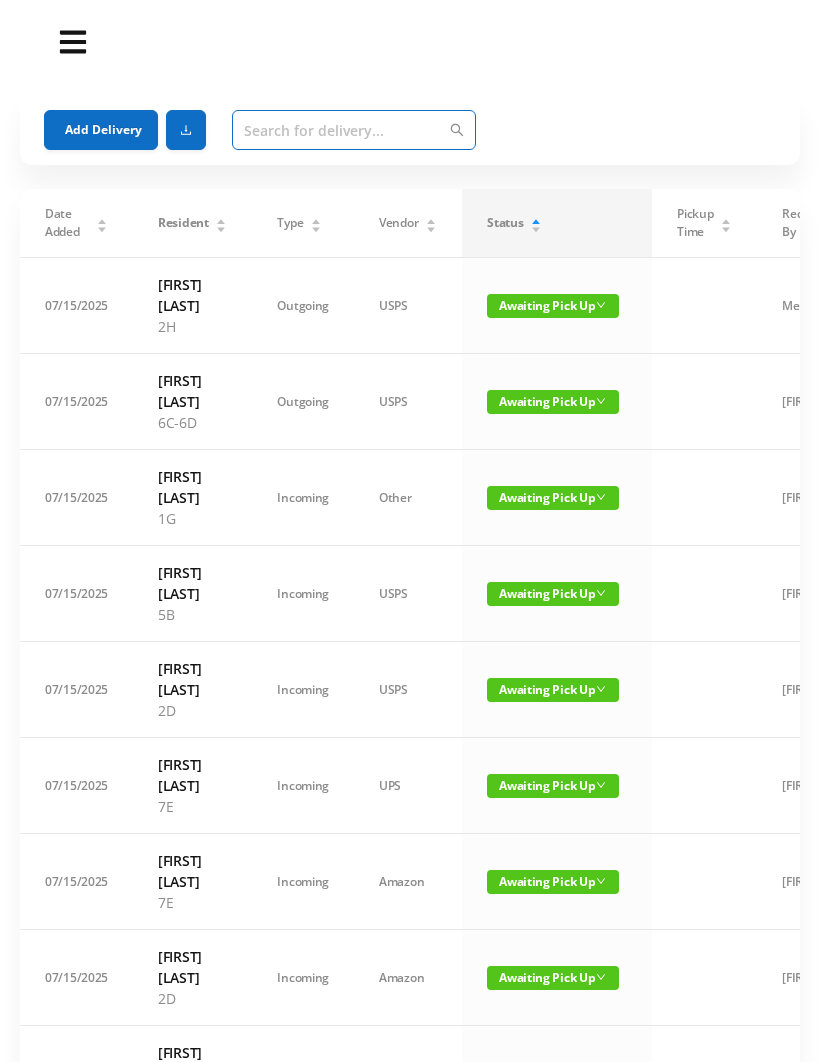 click at bounding box center (354, 130) 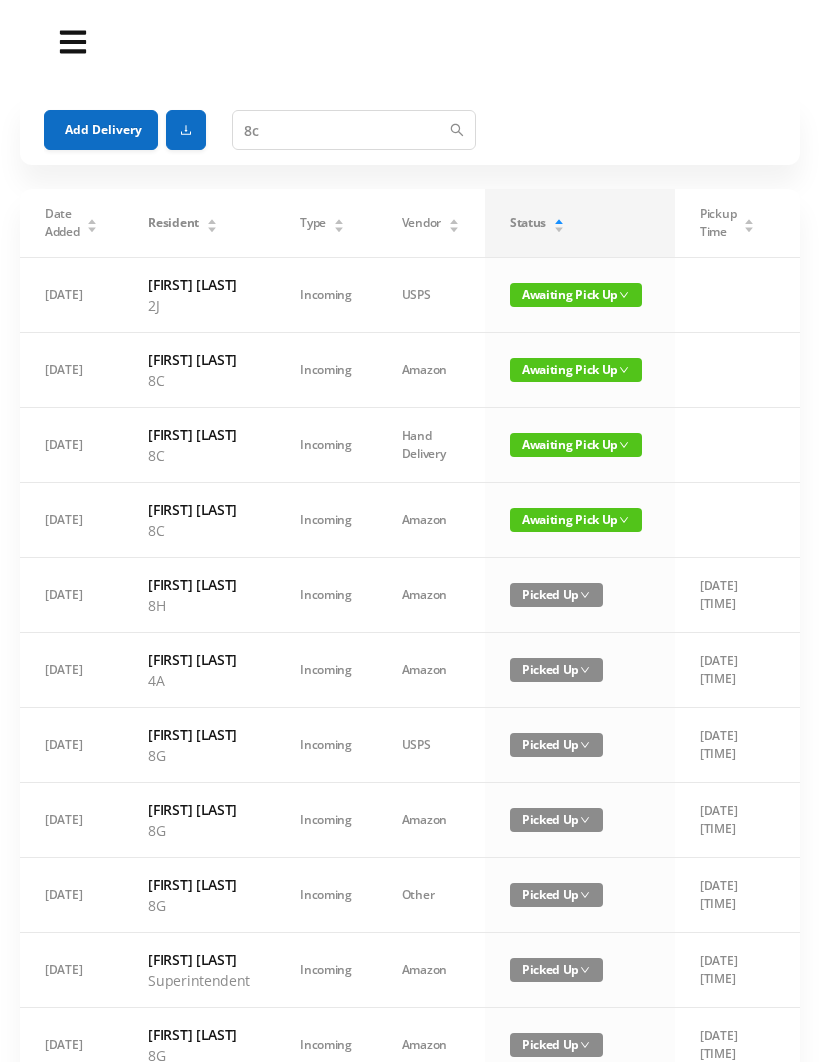 click on "Awaiting Pick Up" at bounding box center (576, 445) 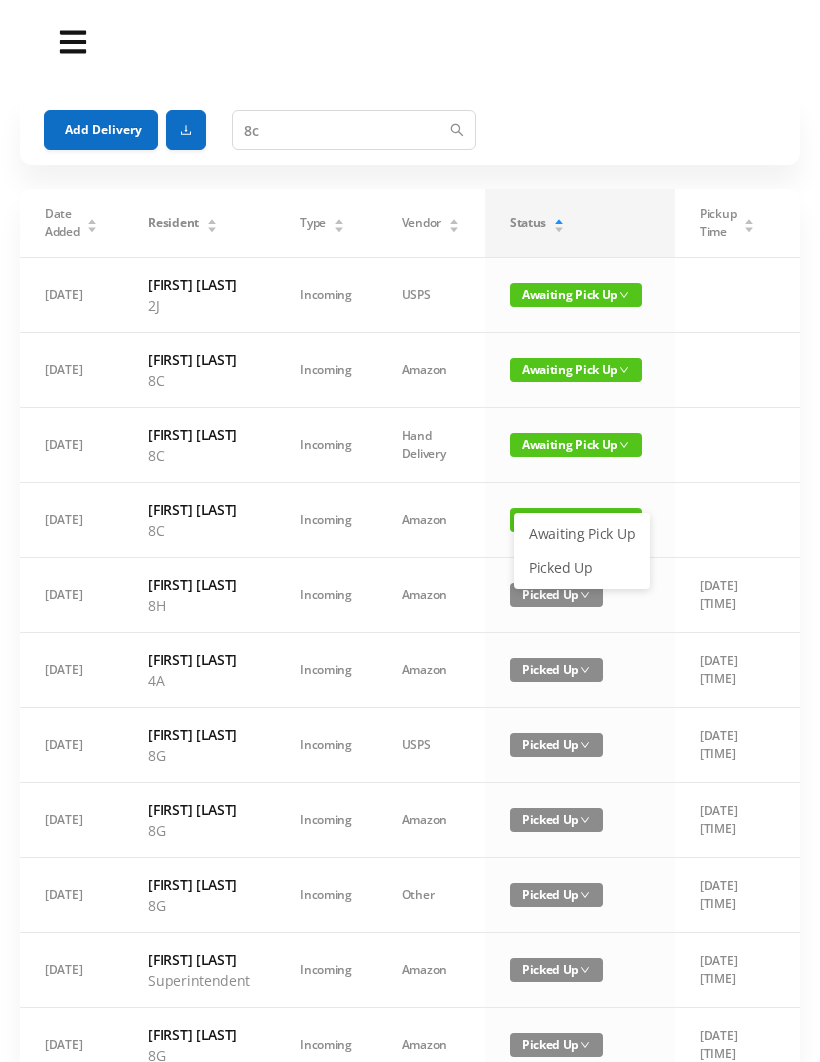 click on "Picked Up" at bounding box center (582, 568) 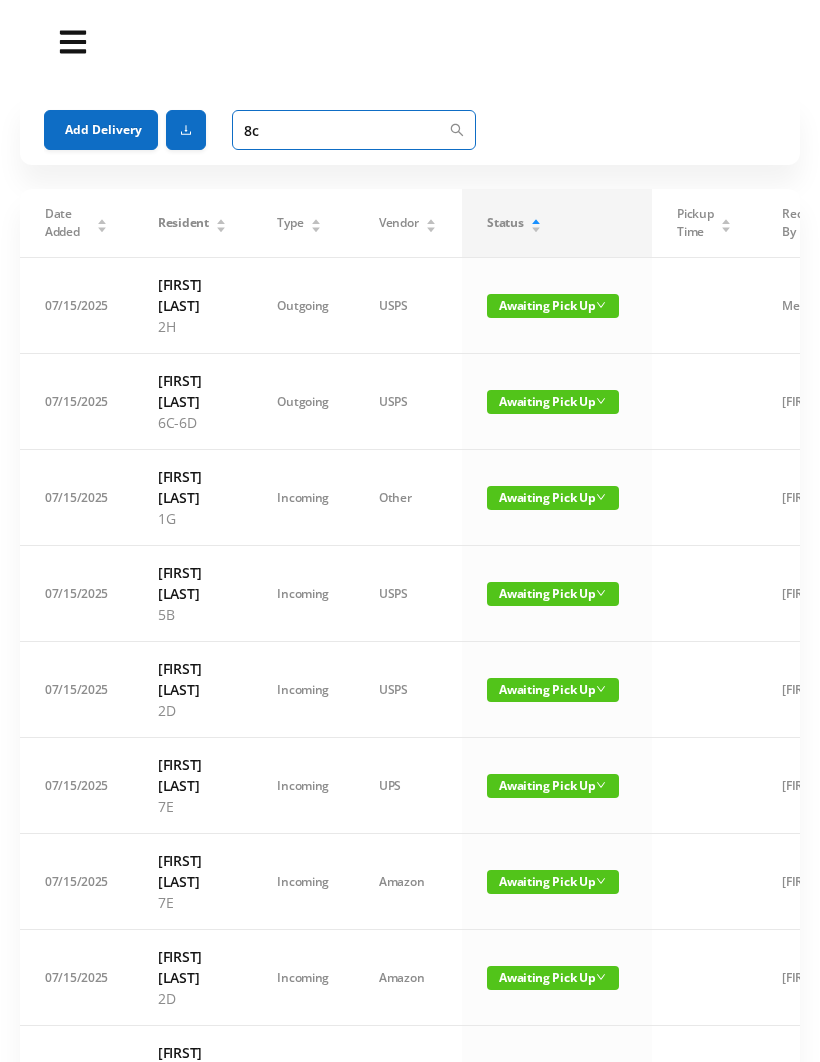click on "8c" at bounding box center [354, 130] 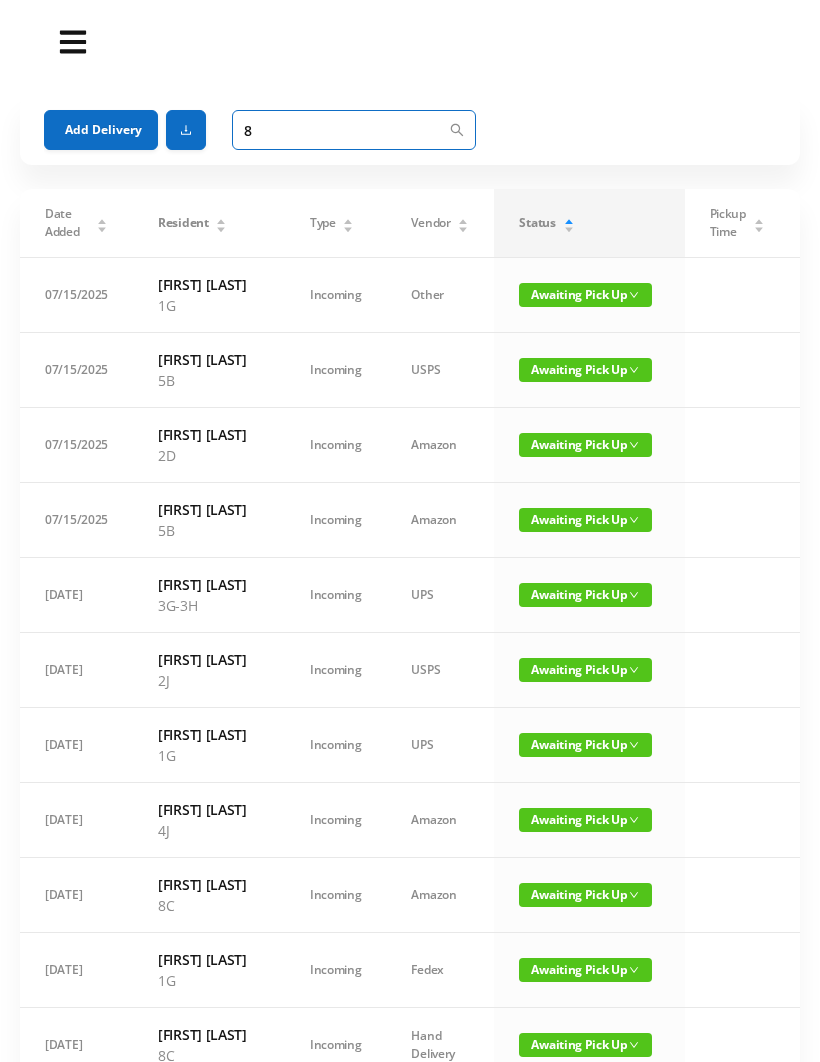 type on "8c" 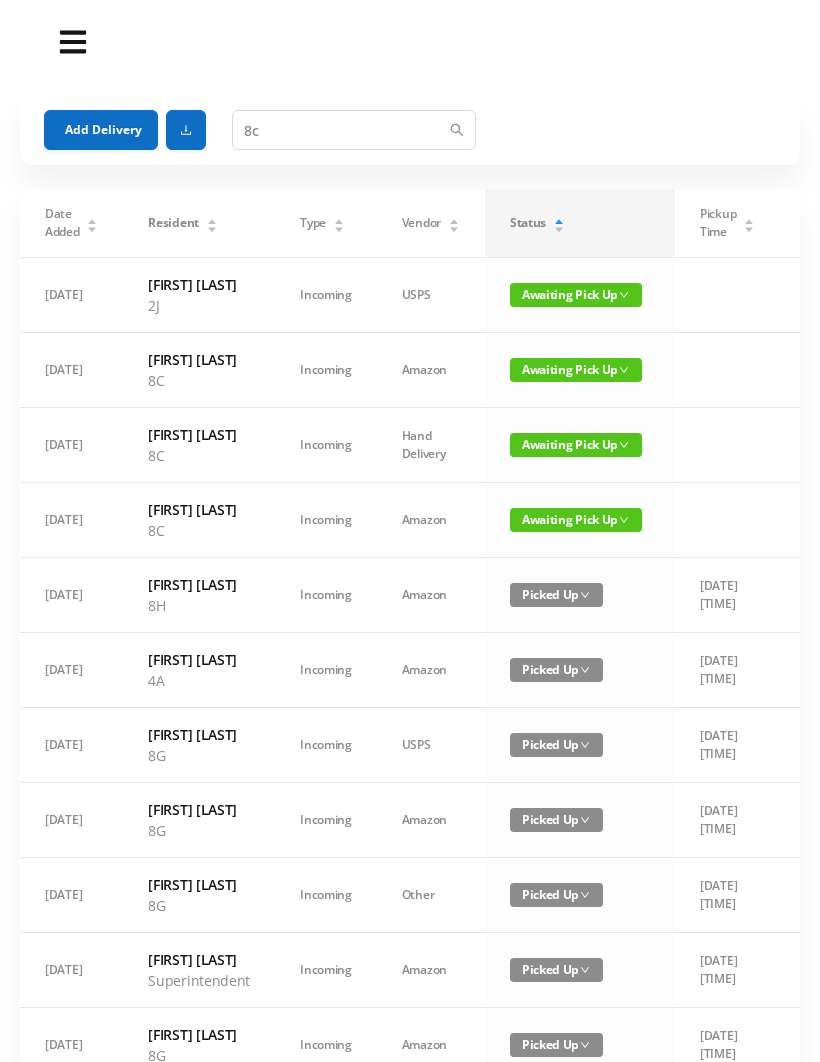 click on "Awaiting Pick Up" at bounding box center [576, 520] 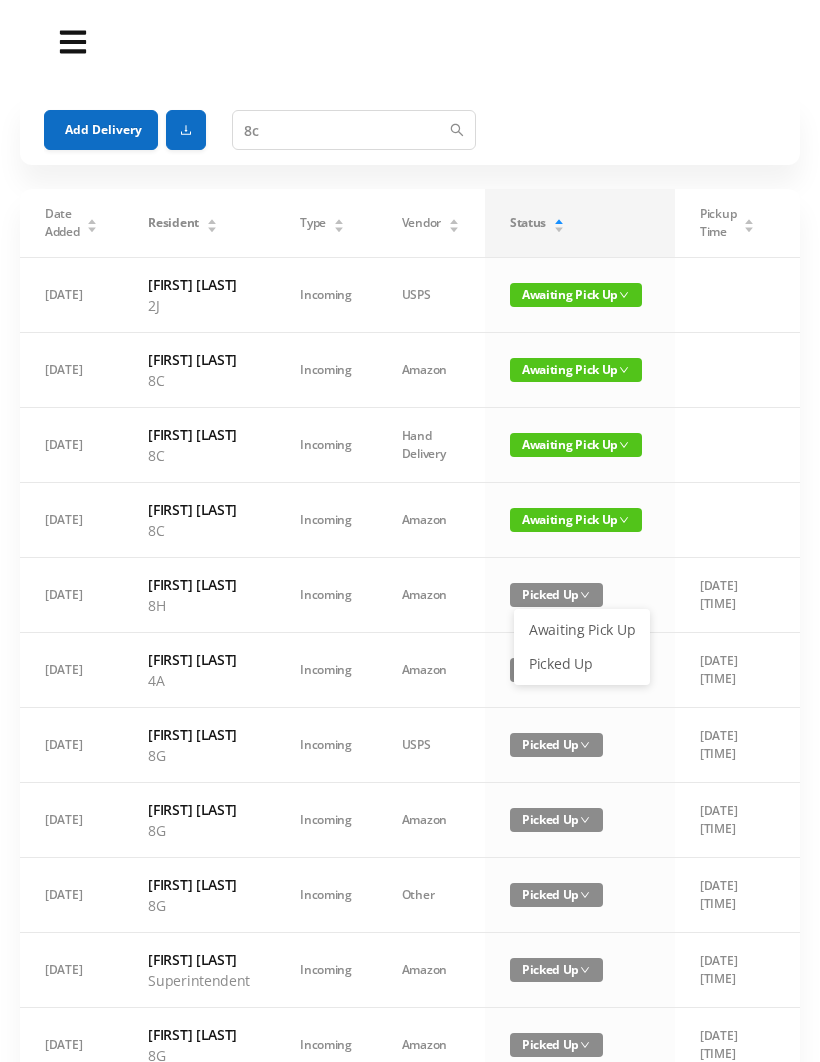 click on "Picked Up" at bounding box center (582, 664) 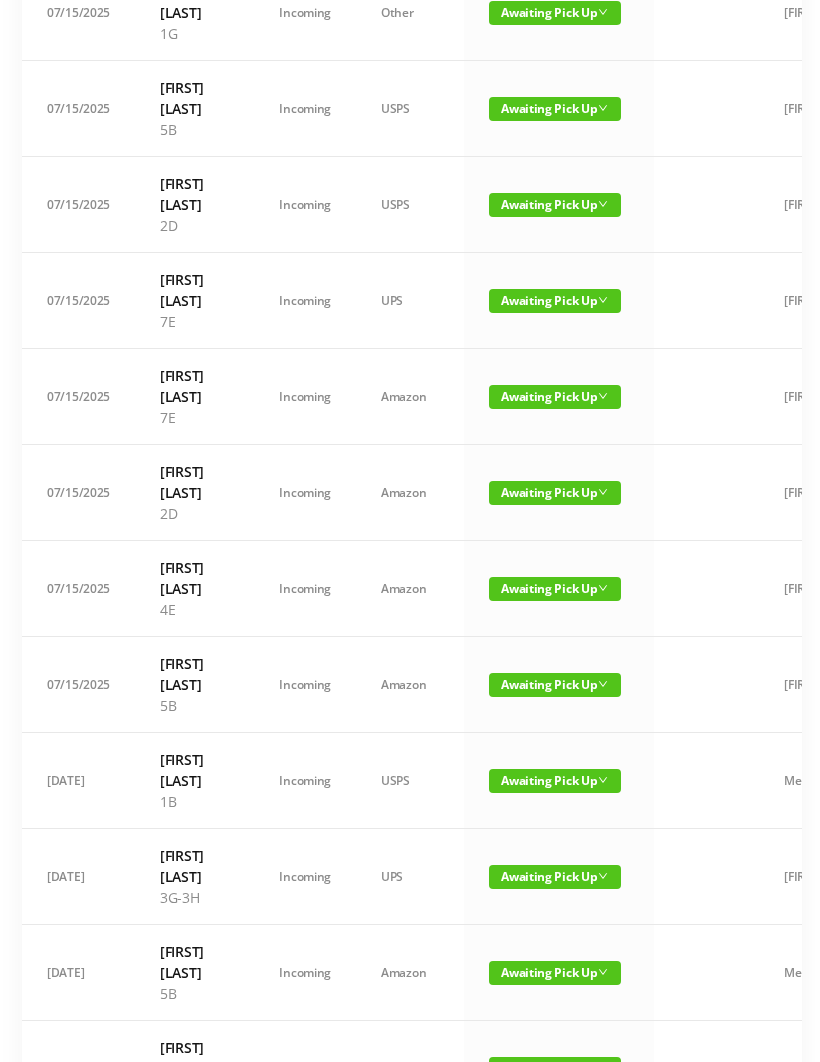 scroll, scrollTop: 488, scrollLeft: 0, axis: vertical 